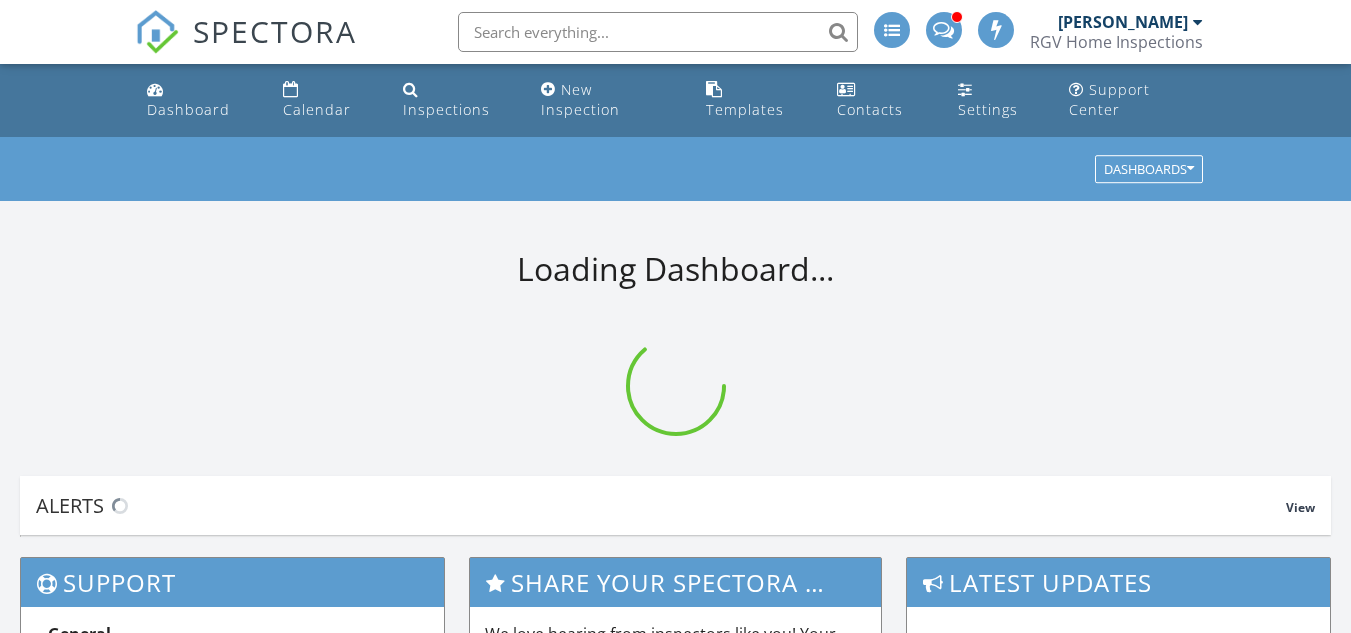 scroll, scrollTop: 0, scrollLeft: 0, axis: both 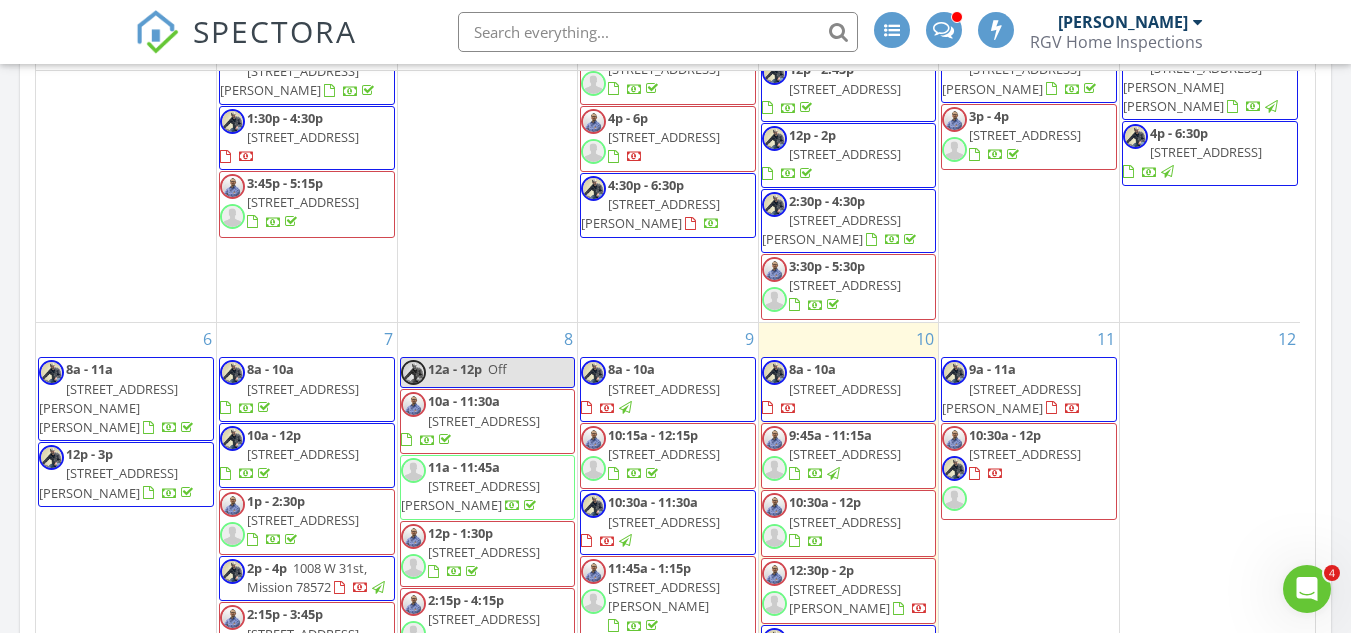click on "[STREET_ADDRESS]" at bounding box center [845, 389] 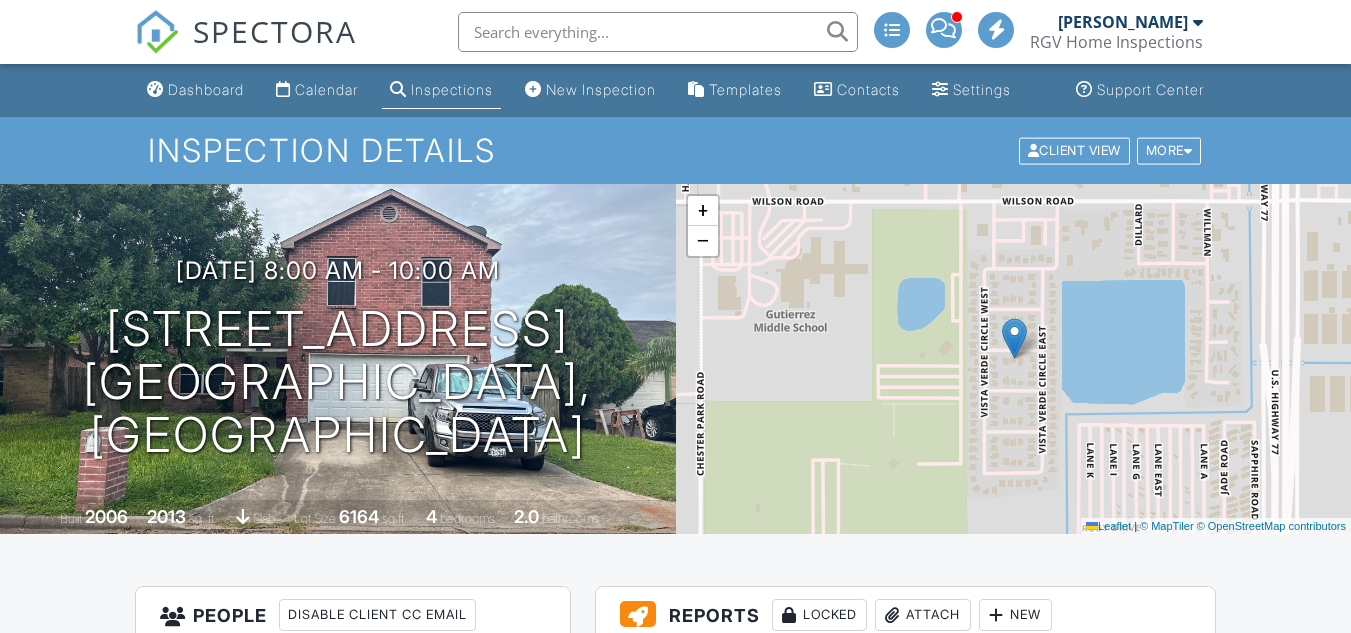 click on "Dashboard
Calendar
Inspections
New Inspection
Templates
Contacts
Settings
Support Center
Inspection Details
Client View
More
Property Details
Reschedule
Reorder / Copy
Share
Cancel
Delete
Print Order
Convert to V9
Disable Pass on CC Fees
View Change Log
07/10/2025  8:00 am
- 10:00 am
3017 Paradise Ave
Harlingen, TX 78552
Built
2006
2013
sq. ft.
slab
Lot Size
6164
sq.ft.
4
bedrooms
2.0
bathrooms
+ −  Leaflet   |   © MapTiler   © OpenStreetMap contributors
All emails and texts are disabled for this inspection!
Turn on emails and texts
Reports
Locked
Attach
New
QPI Residential Inspection
Donnie Quintanilla" at bounding box center [675, 1723] 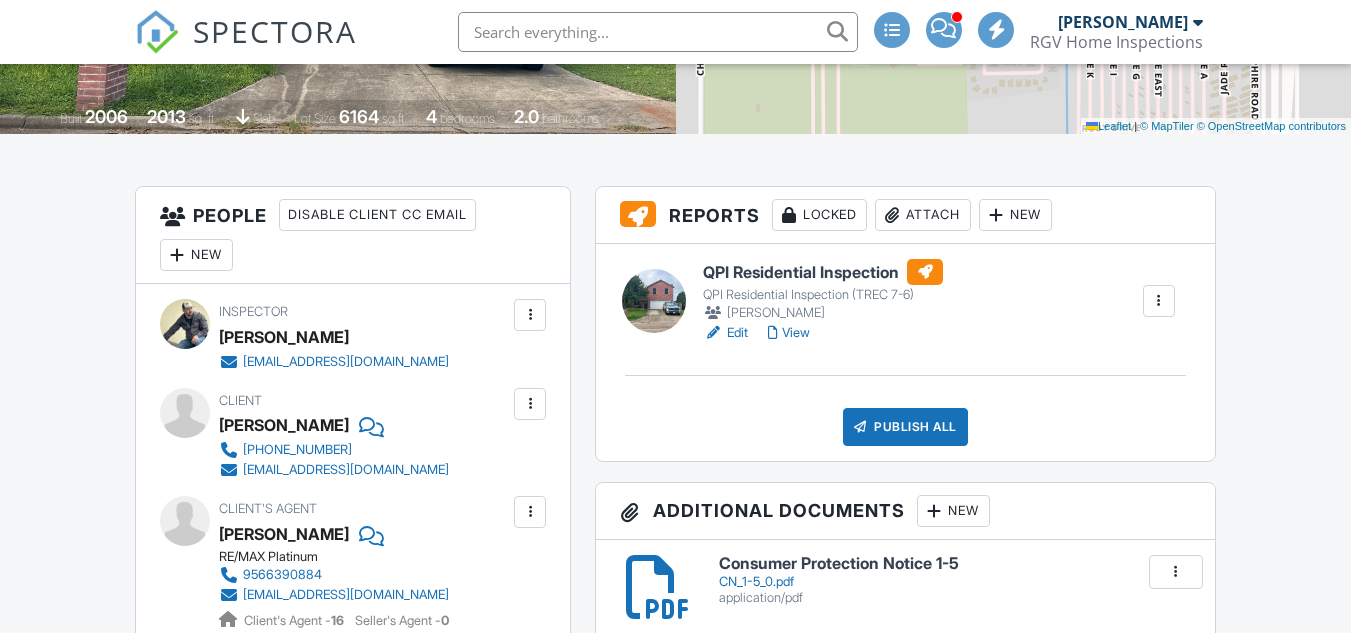 scroll, scrollTop: 400, scrollLeft: 0, axis: vertical 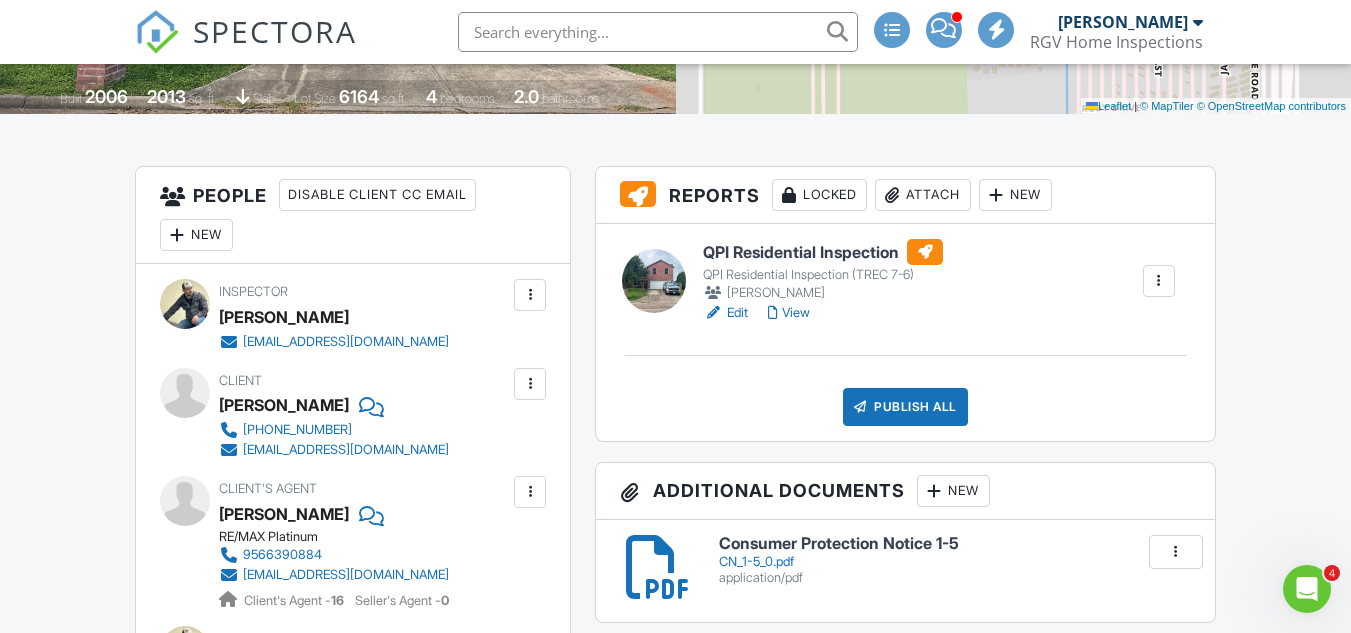 click on "QPI Residential Inspection" at bounding box center (823, 252) 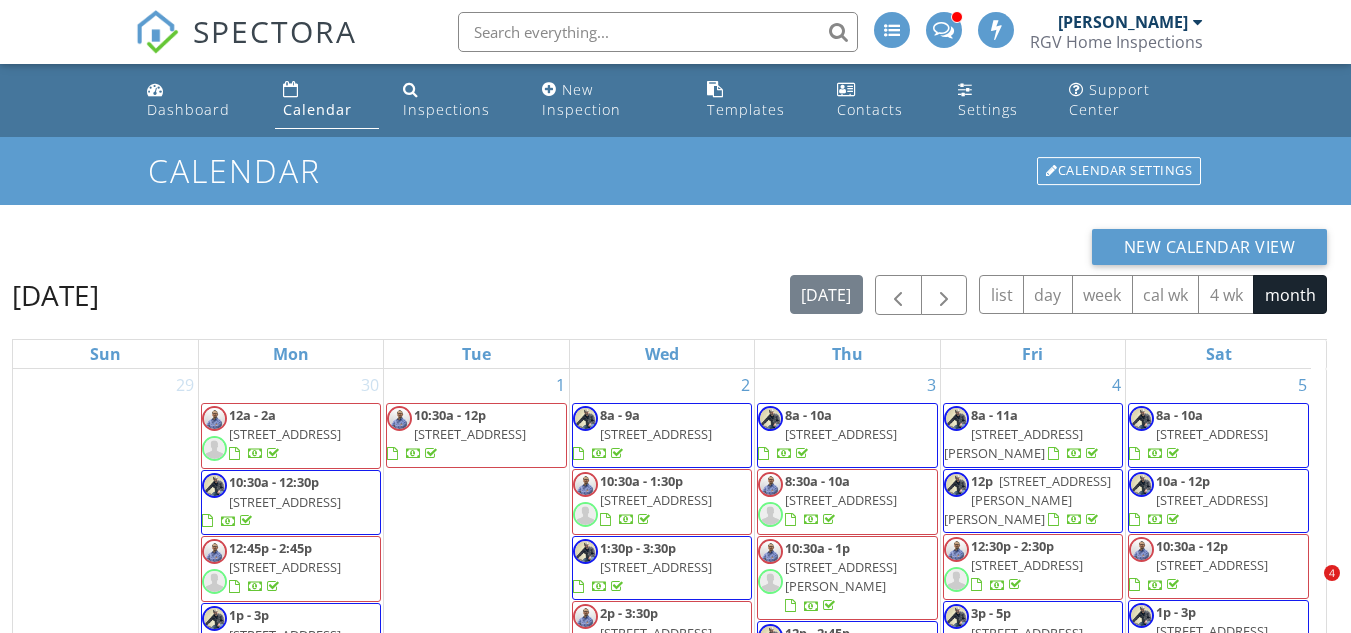 scroll, scrollTop: 0, scrollLeft: 0, axis: both 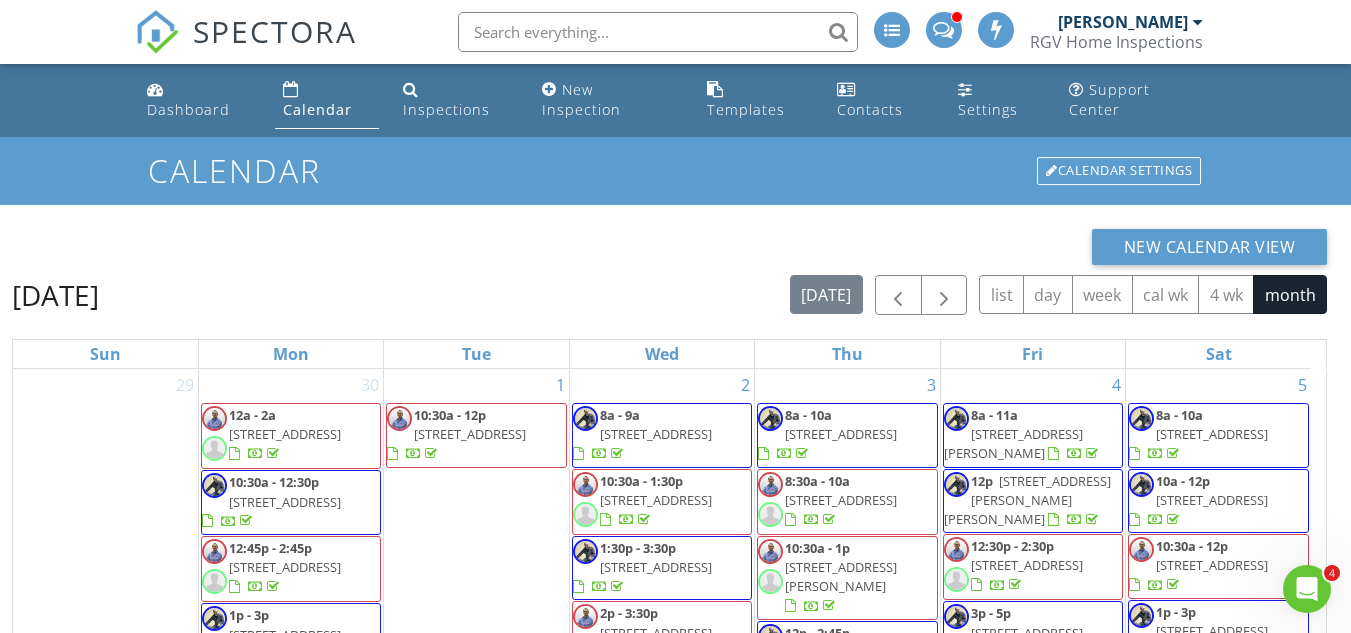 click 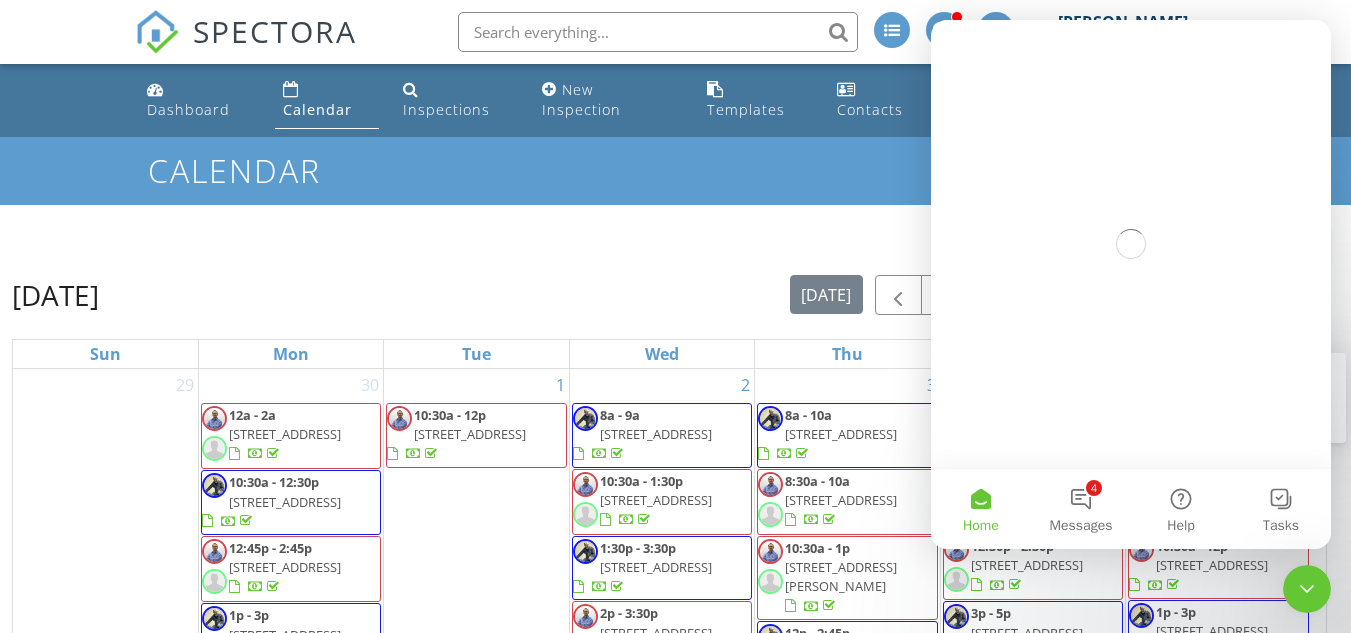 scroll, scrollTop: 0, scrollLeft: 0, axis: both 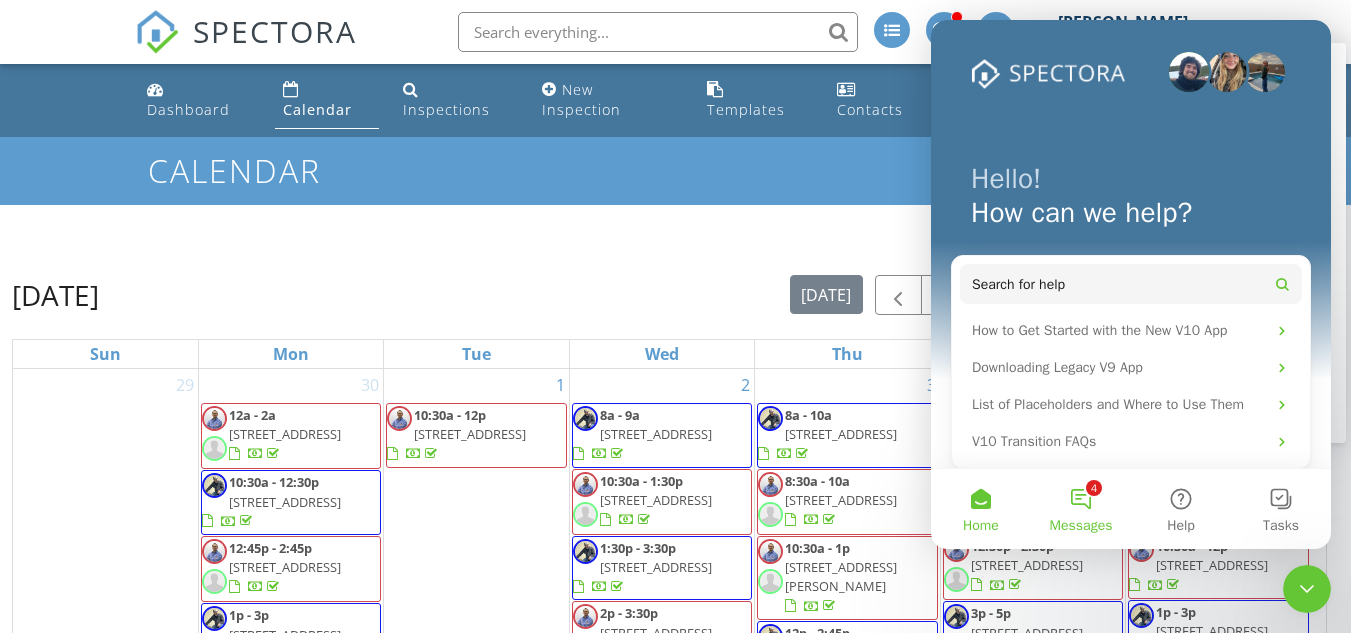 click on "Messages" at bounding box center (1081, 526) 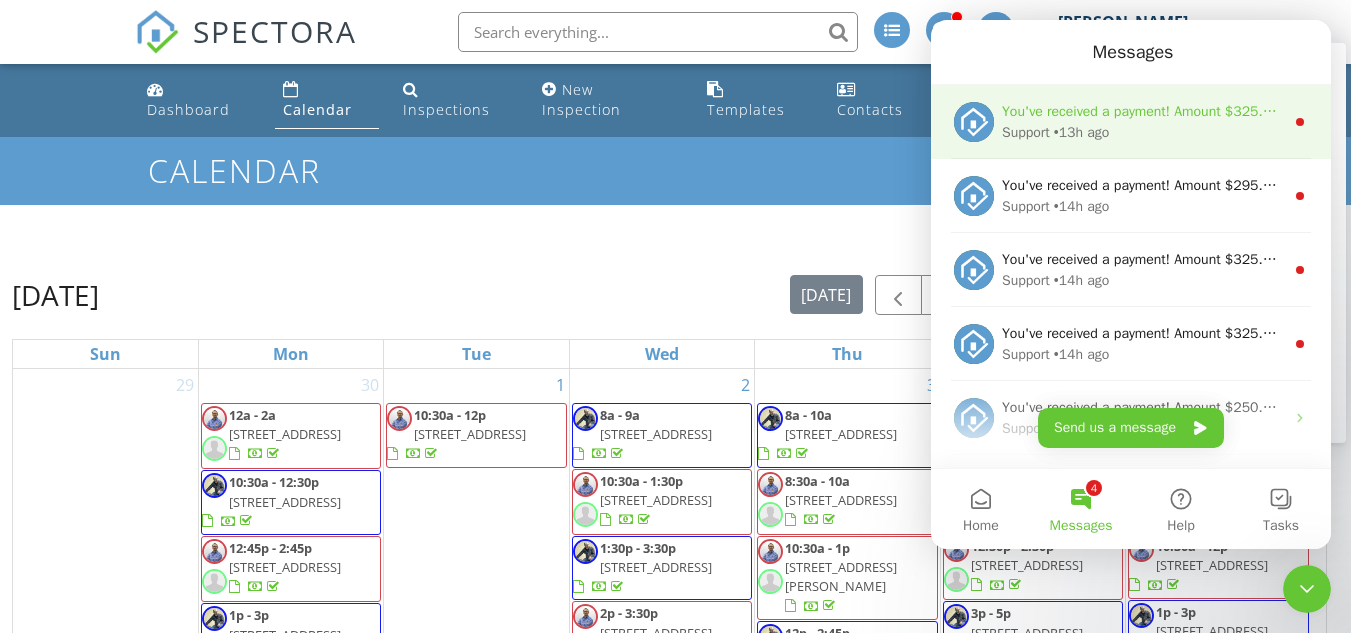 click on "Support •  13h ago" at bounding box center [1143, 132] 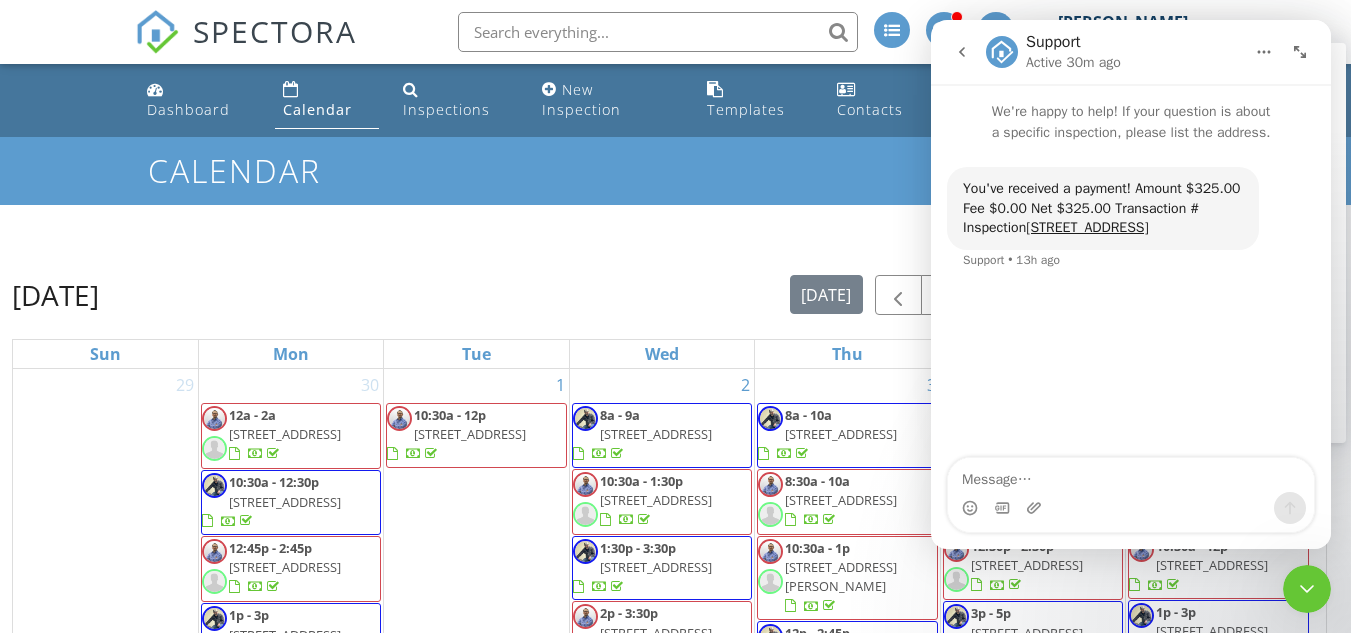 click 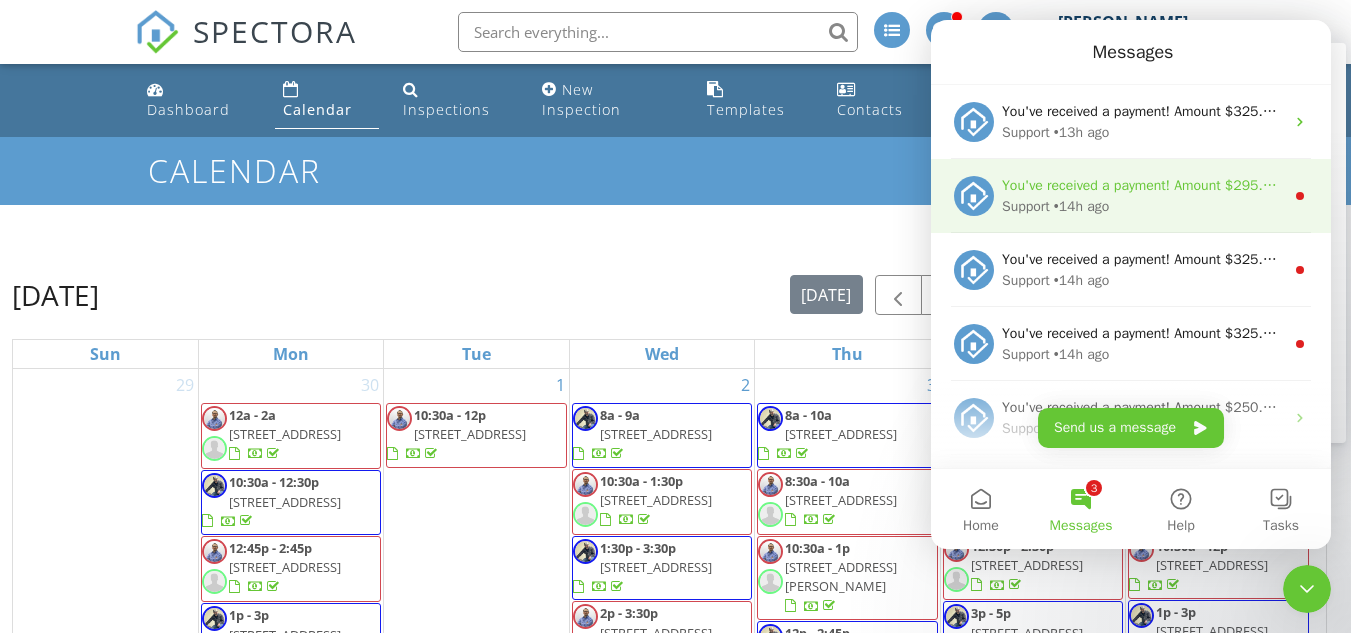 scroll, scrollTop: 0, scrollLeft: 0, axis: both 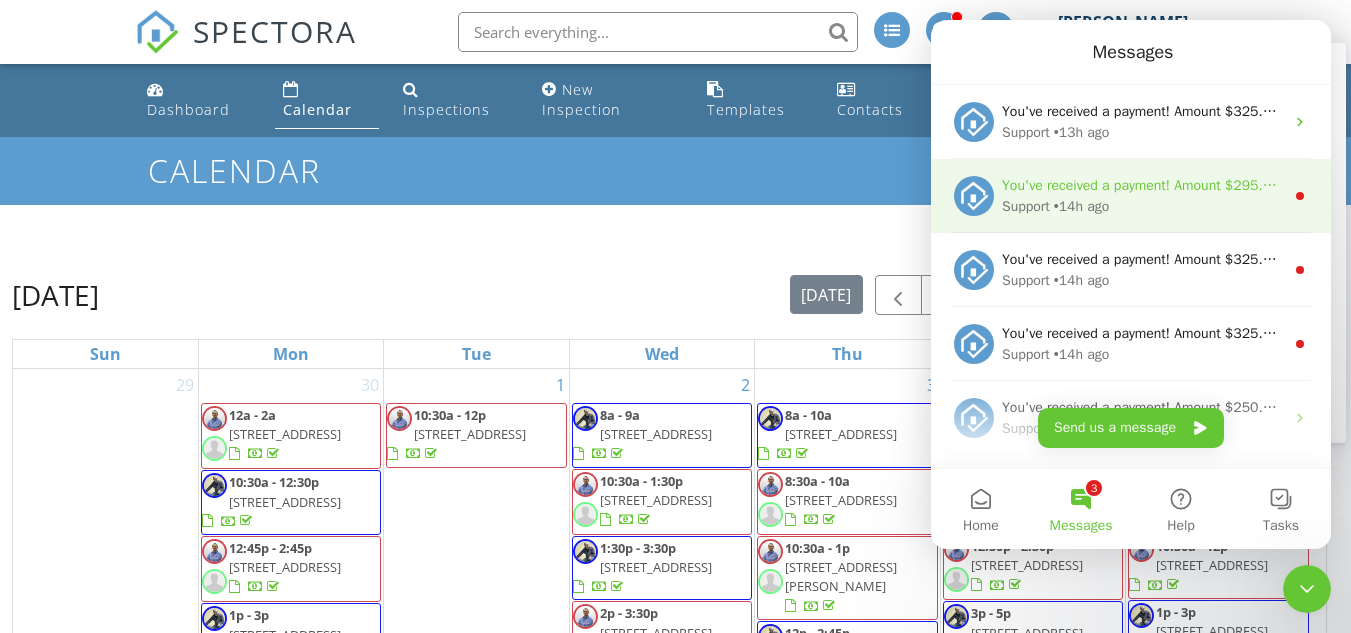 click on "Support •  14h ago" at bounding box center [1143, 206] 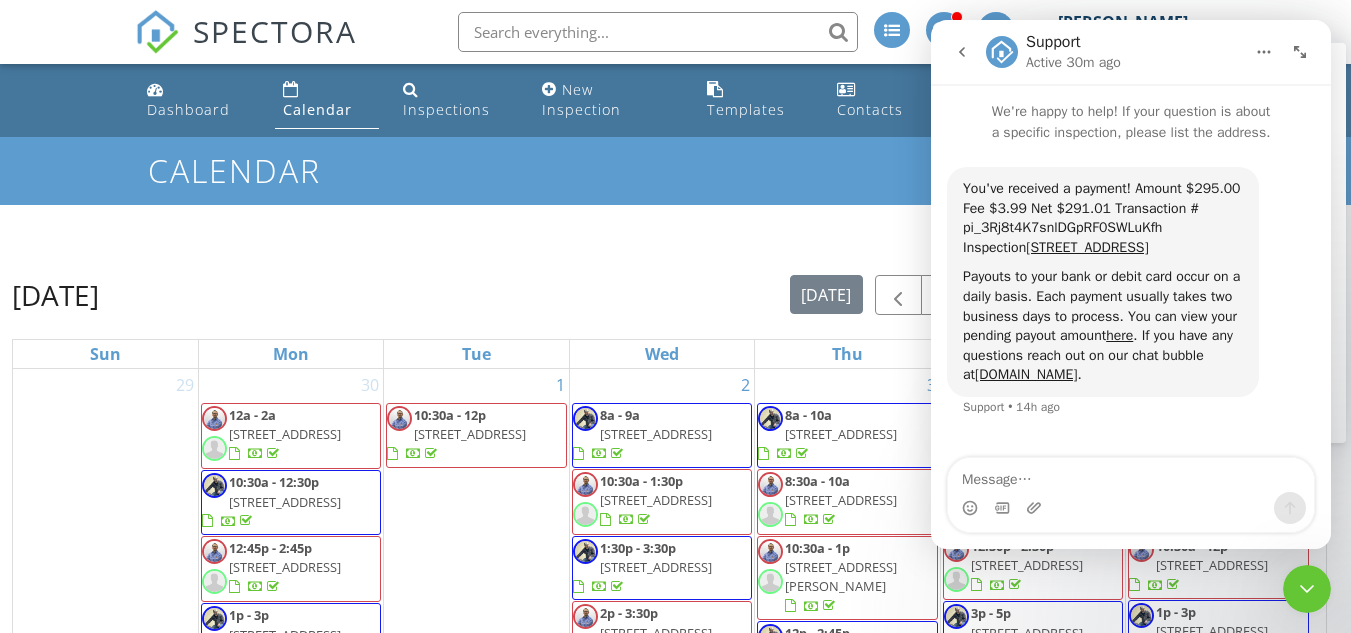 click at bounding box center (962, 52) 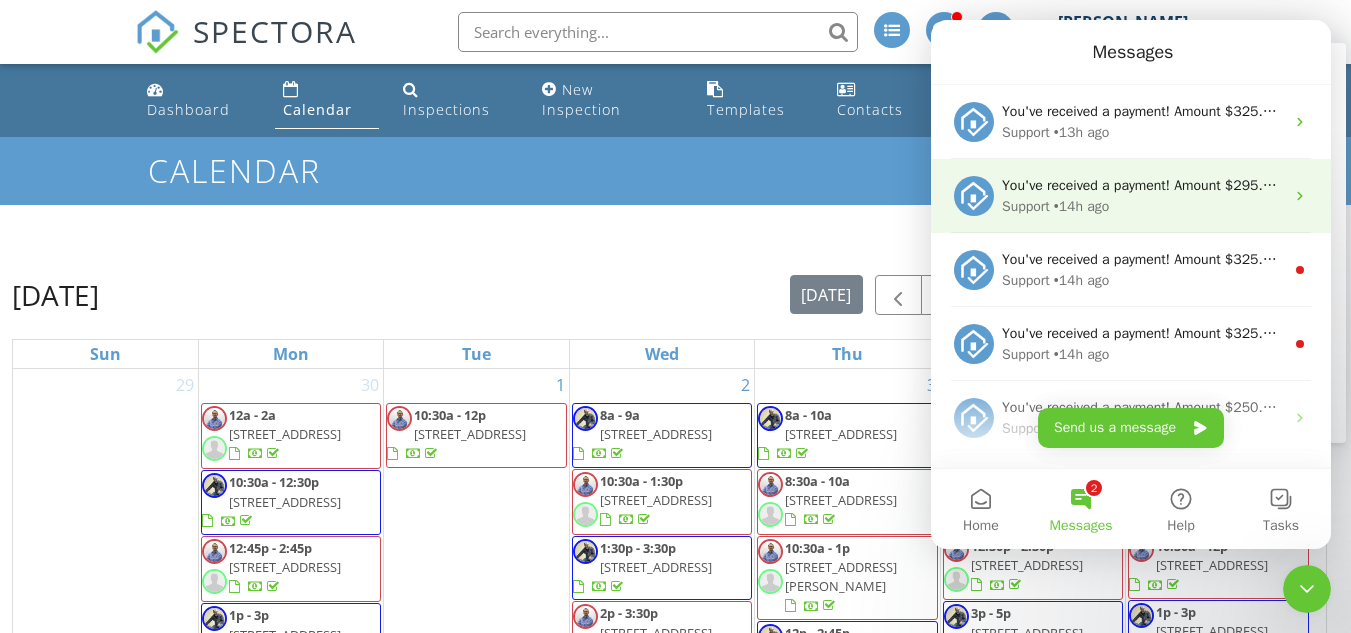 scroll, scrollTop: 0, scrollLeft: 0, axis: both 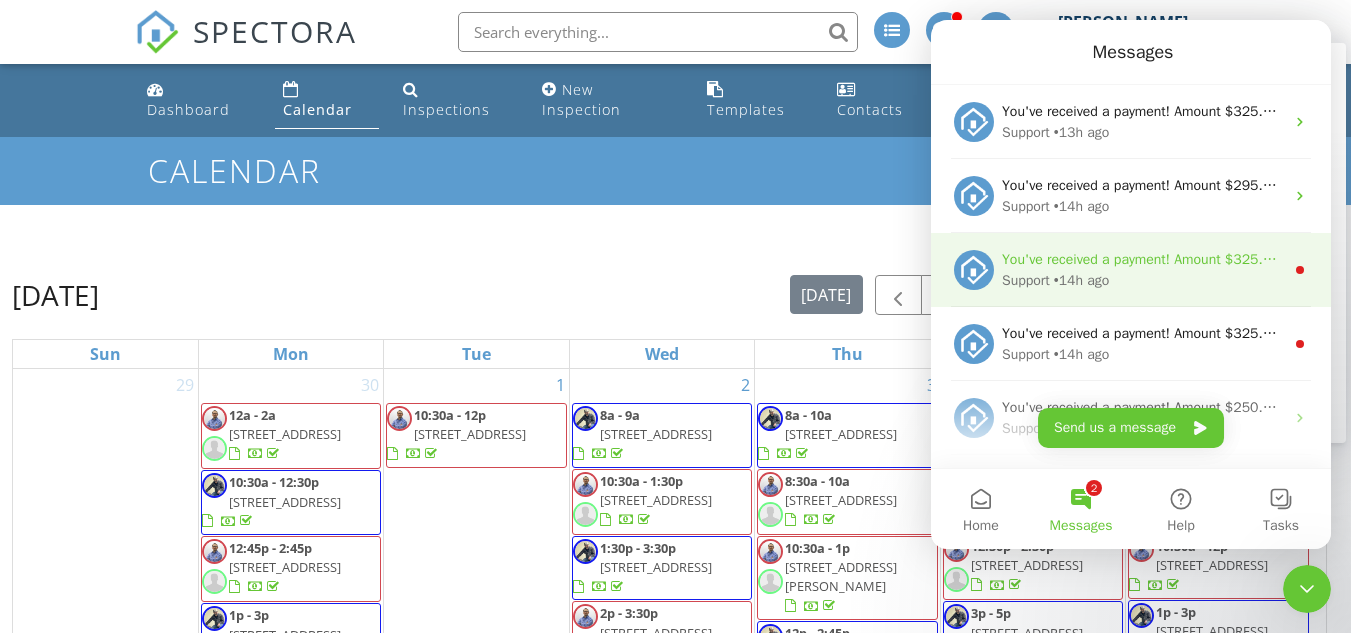 click on "You've received a payment!  Amount  $325.00  Fee  $0.00  Net  $325.00  Transaction #  pi_3Rj8jsK7snlDGpRF1wgkNMGh  Inspection  9905 N 24th St, McAllen, TX 78504 Payouts to your bank or debit card occur on a daily basis. Each payment usually takes two business days to process. You can view your pending payout amount here. If you have any questions reach out on our chat bubble at app.spectora.com." at bounding box center (2203, 259) 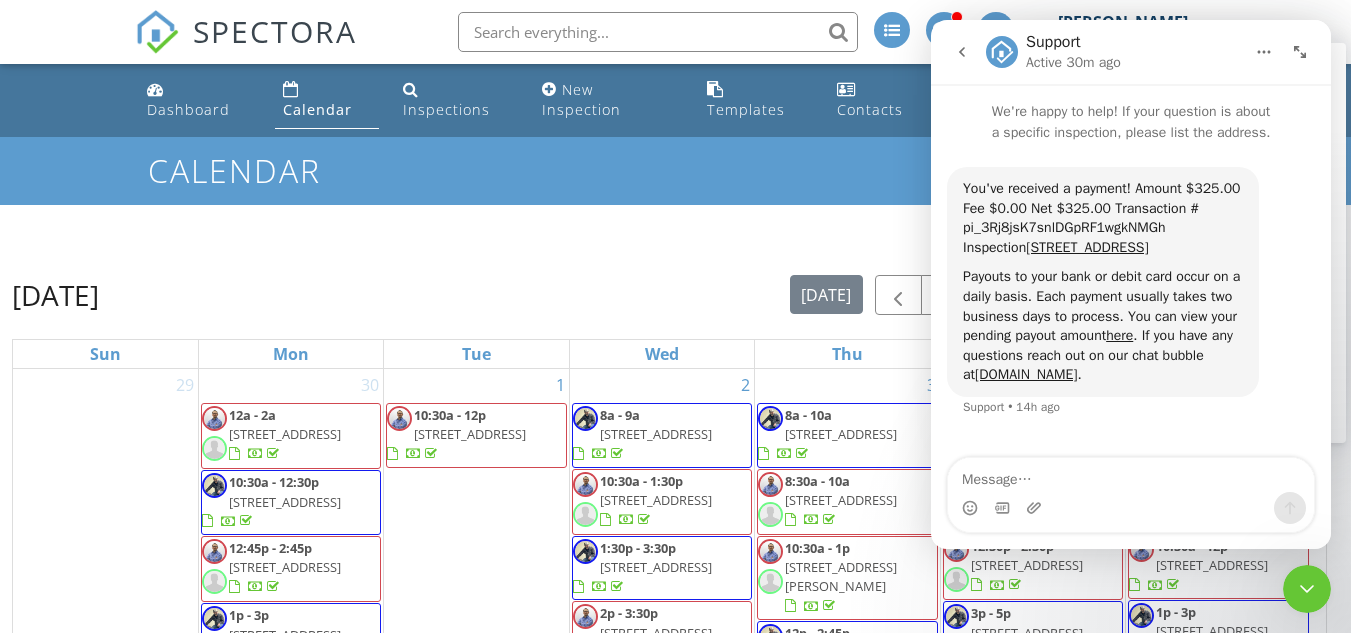 click 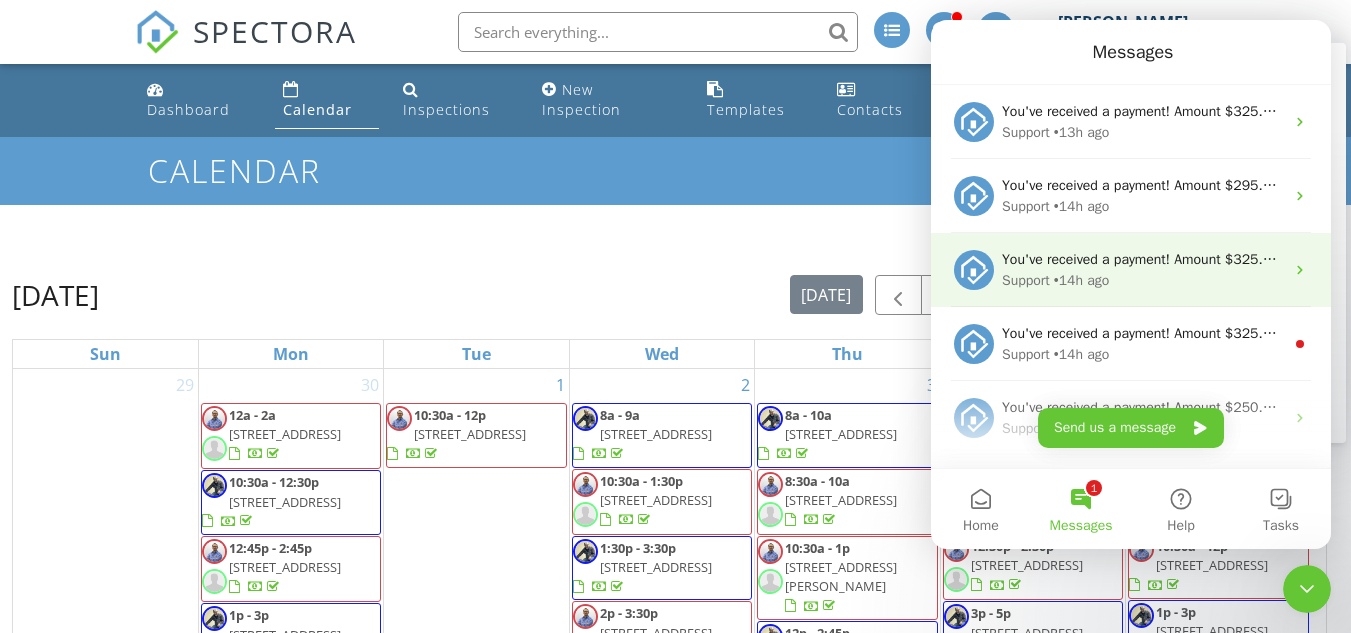 scroll, scrollTop: 0, scrollLeft: 0, axis: both 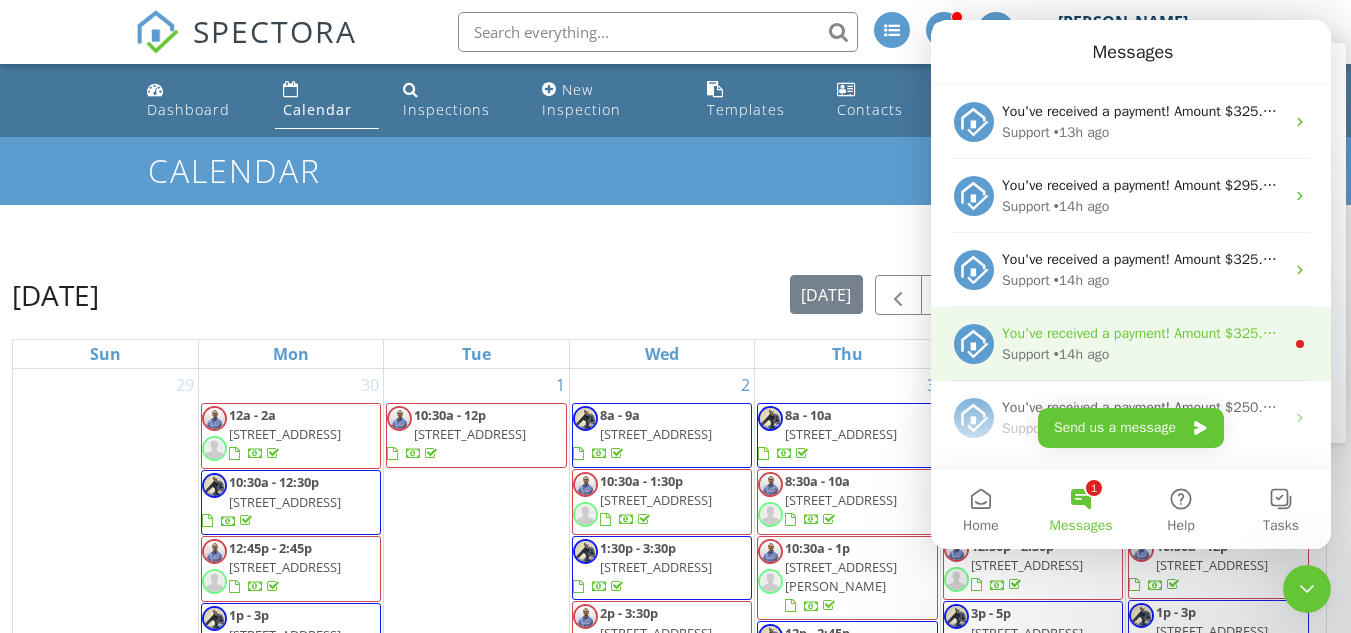 click on "You've received a payment!  Amount  $325.00  Fee  $0.00  Net  $325.00  Transaction #    Inspection  2008 Duke Ave, McAllen, TX 78504" at bounding box center [1358, 333] 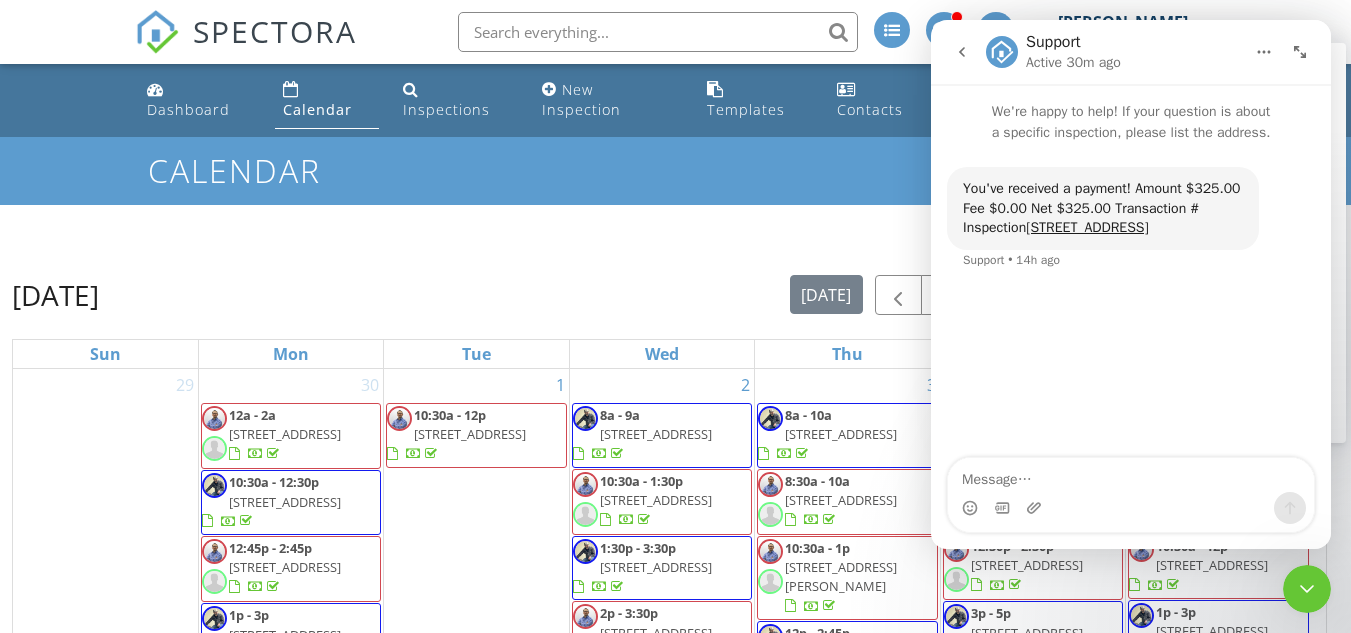 click at bounding box center (962, 52) 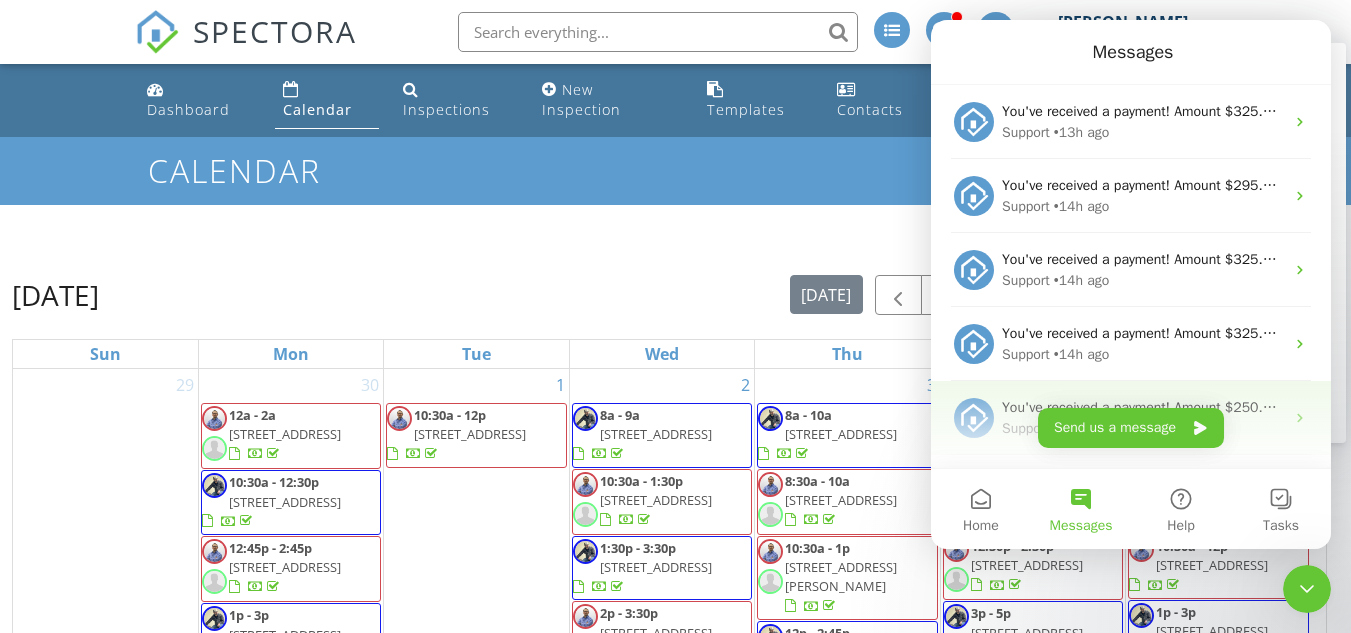 scroll, scrollTop: 51, scrollLeft: 0, axis: vertical 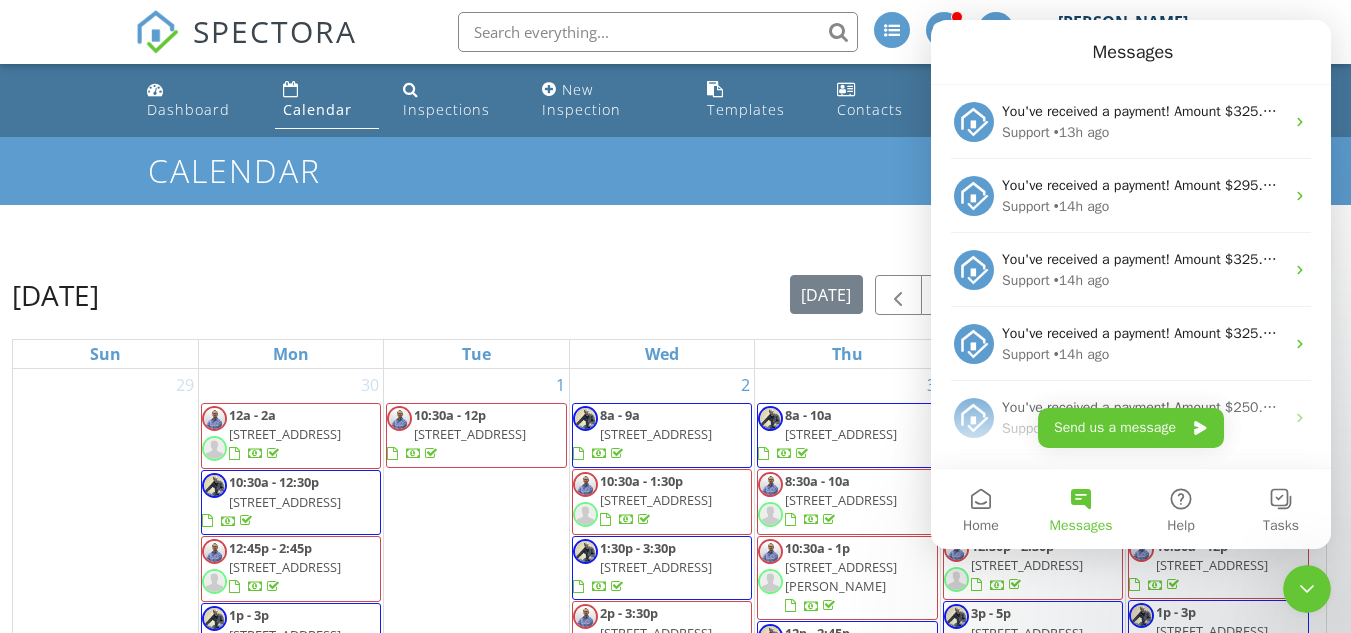click at bounding box center (1307, 589) 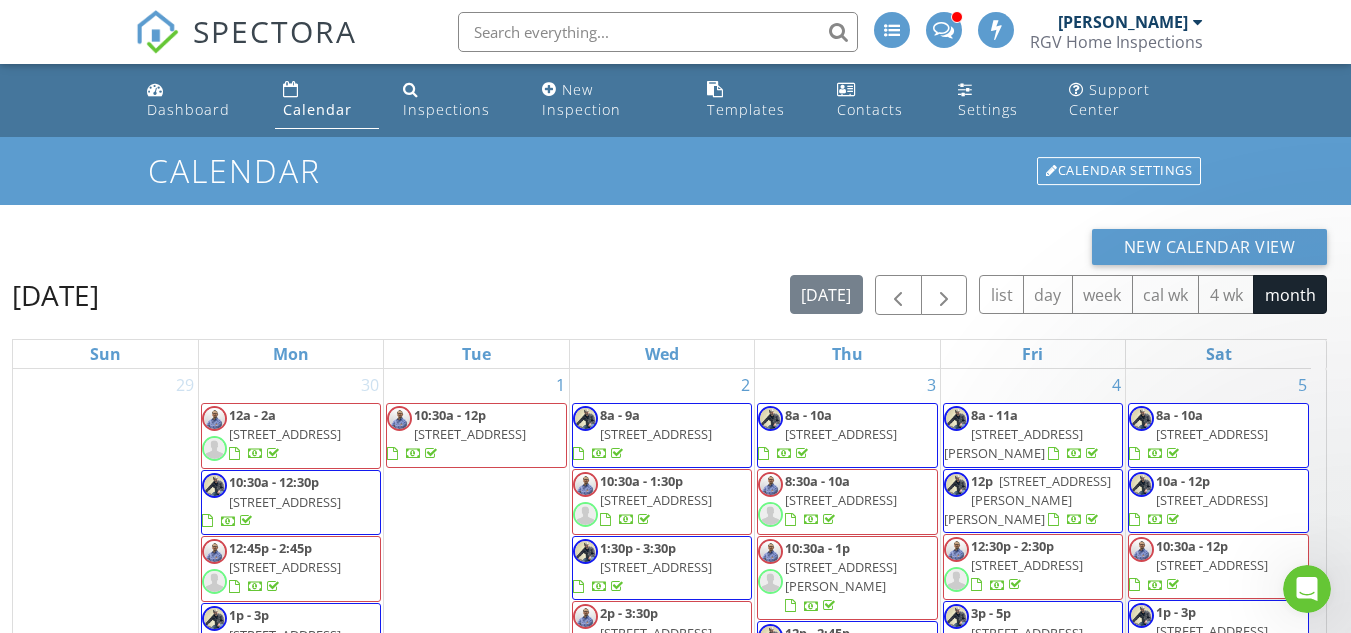 scroll, scrollTop: 0, scrollLeft: 0, axis: both 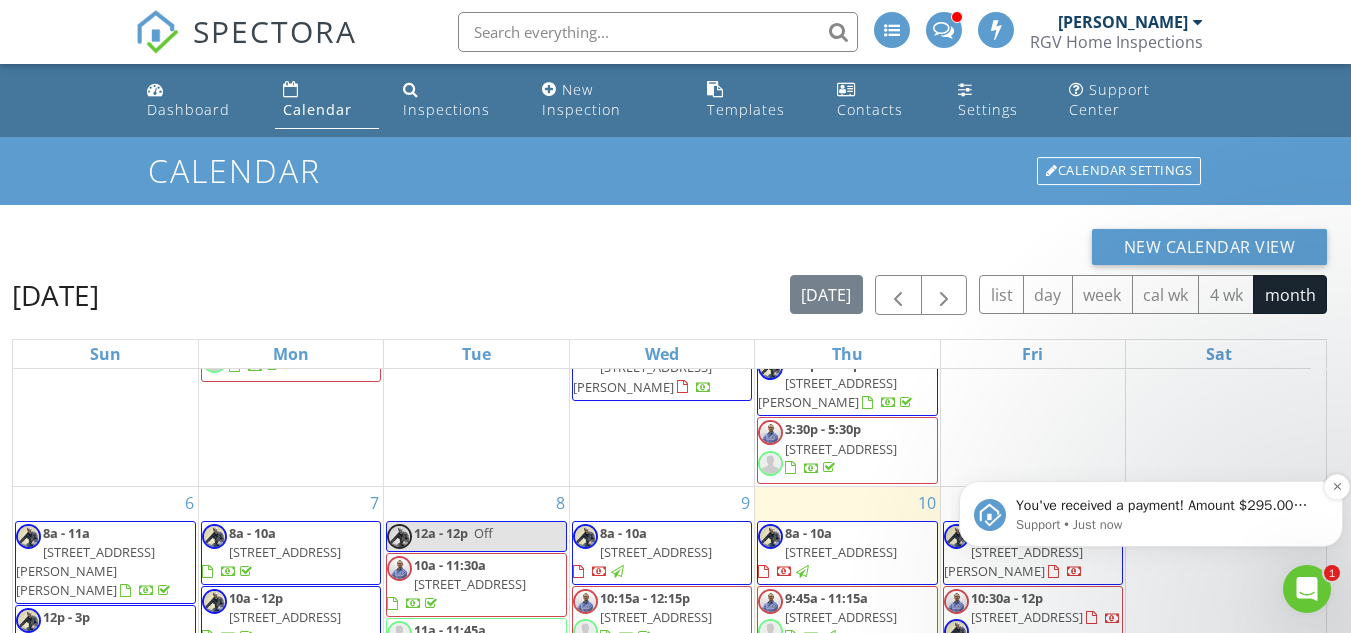click on "You've received a payment!  Amount  $295.00  Fee  $0.00  Net  $295.00  Transaction #  pi_3RjMh0K7snlDGpRF0eb6lKYO  Inspection  2521 Vanderbilt Ave, McAllen, TX 78504 Payouts to your bank or debit card occur on a daily basis. Each payment usually takes two business days to process. You can view your pending payout amount here. If you have any questions reach out on our chat bubble at app.spectora.com." at bounding box center (1167, 506) 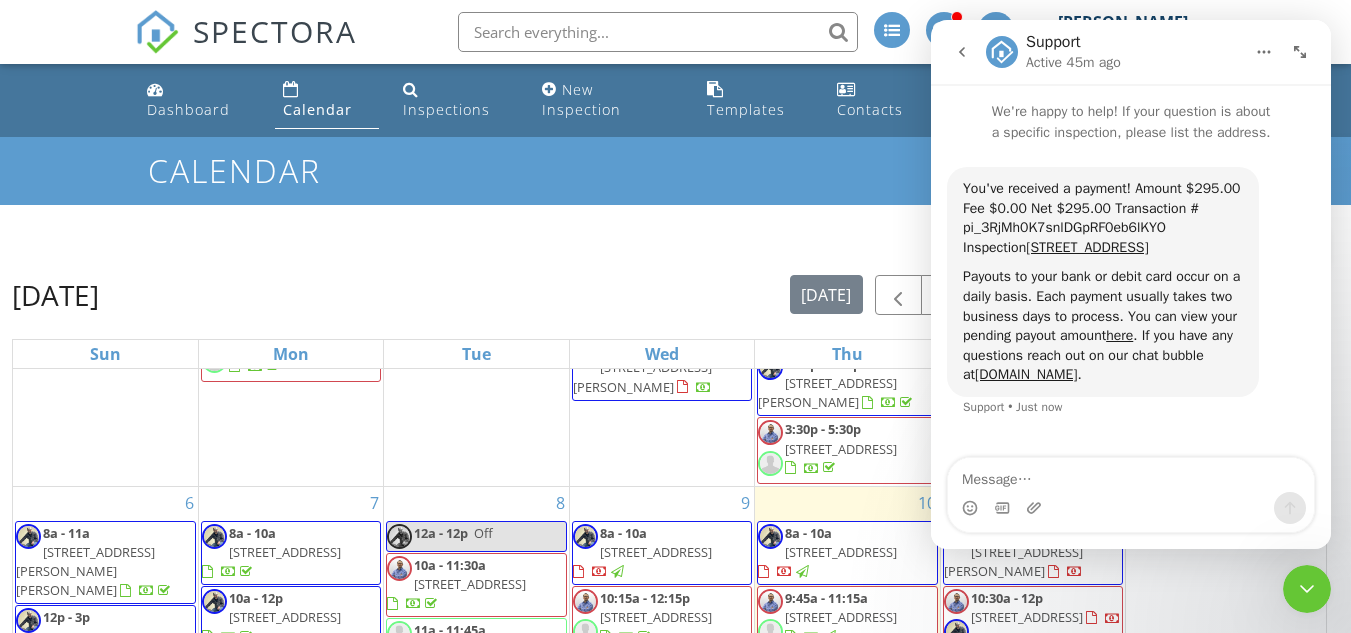 click 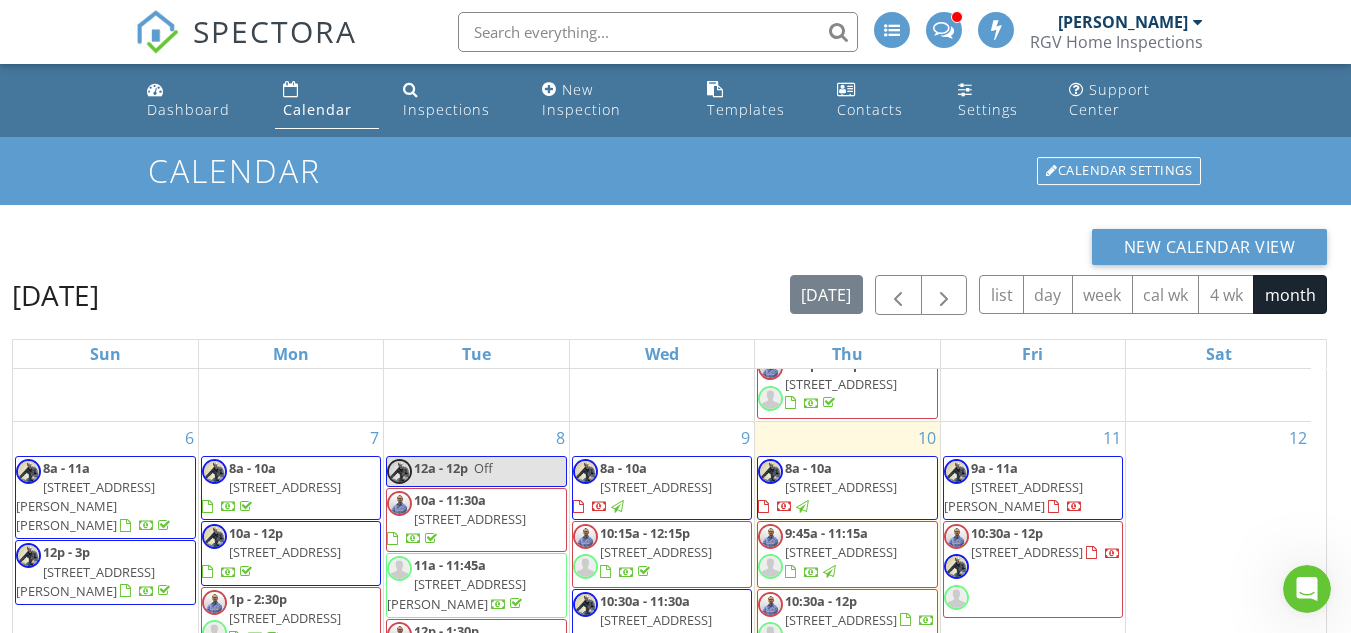 scroll, scrollTop: 500, scrollLeft: 0, axis: vertical 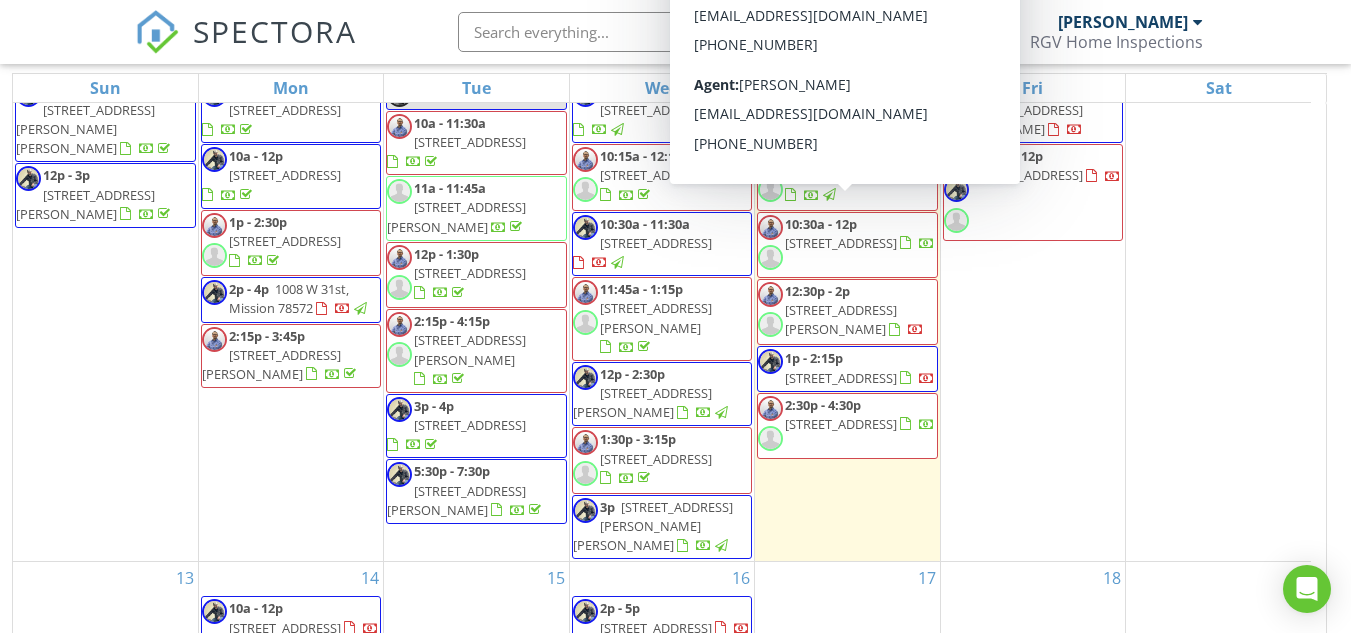 click on "New Calendar View       July 2025 today list day week cal wk 4 wk month Sun Mon Tue Wed Thu Fri Sat 29 30
12a - 2a
14300 Chalk Rdg Dr, McAllen 78504
10:30a - 12:30p
1618 Villa Centenario Dr, Mission 78572
12:45p - 2:45p
2803 E Bluebonnet Ln, Mission 78573
1p - 3p
2602 E Graybrich Ave, Hidalgo 78557
1:30p - 4:30p
1401 W Main St, Rio Grande City 78582" at bounding box center [675, 296] 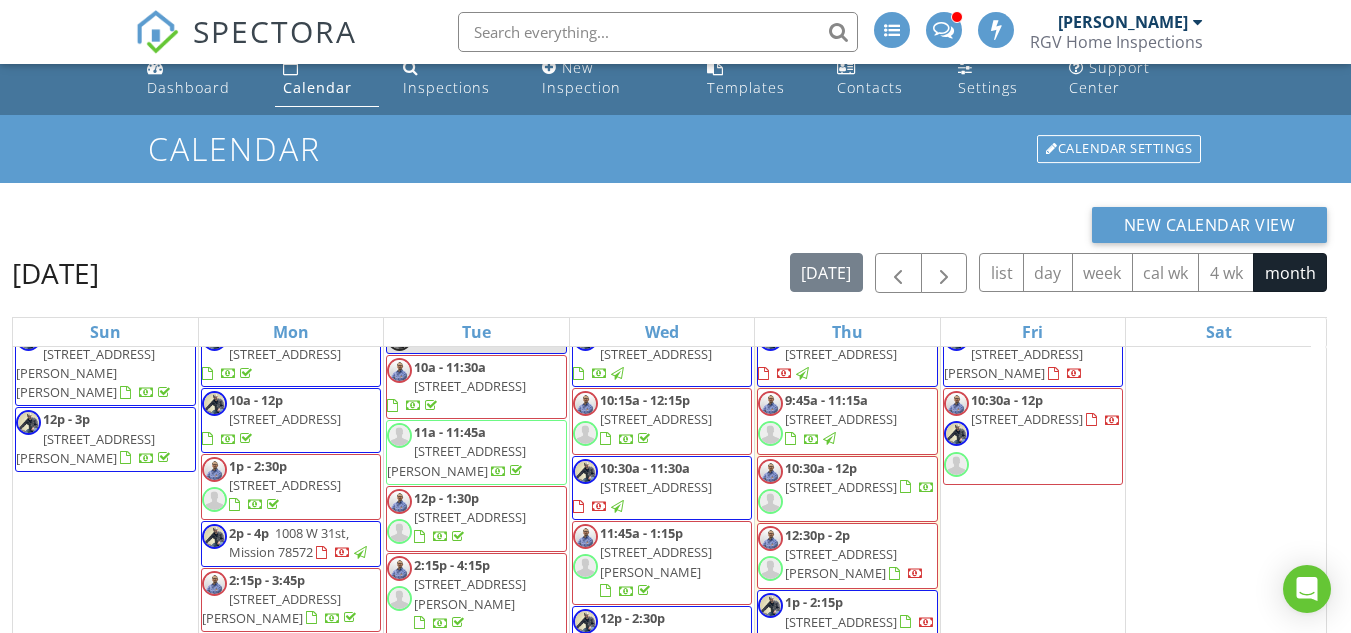 scroll, scrollTop: 0, scrollLeft: 0, axis: both 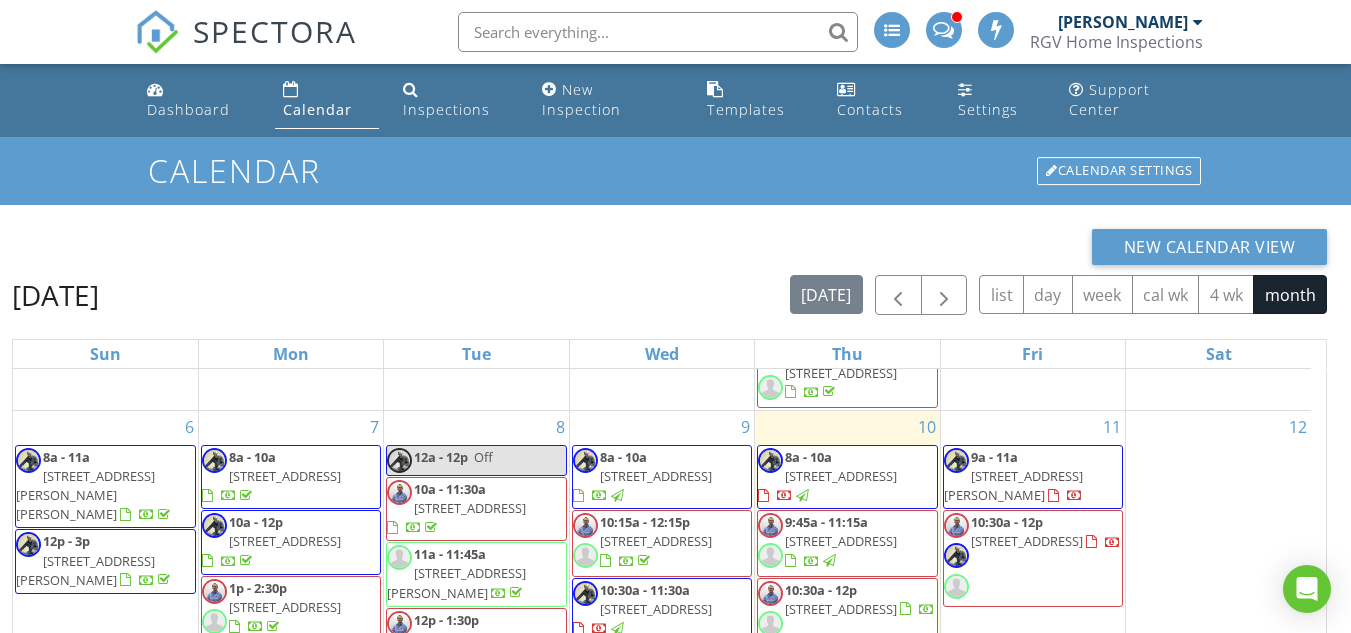 click at bounding box center [944, 30] 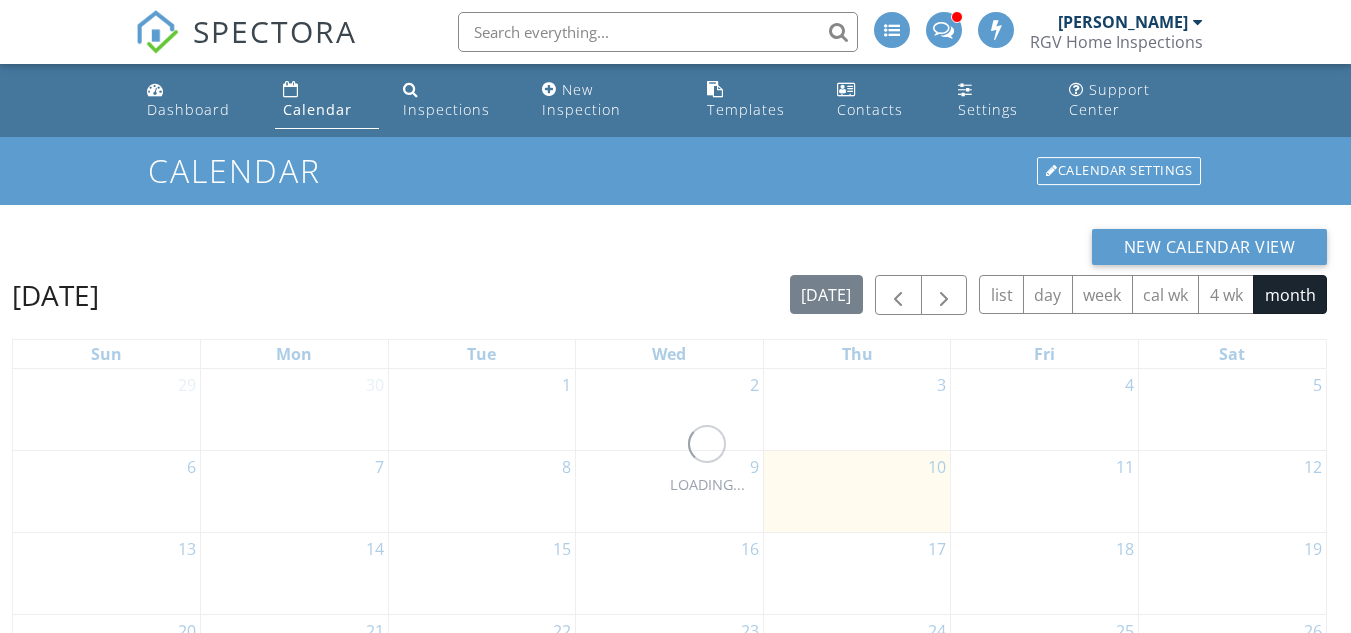 scroll, scrollTop: 0, scrollLeft: 0, axis: both 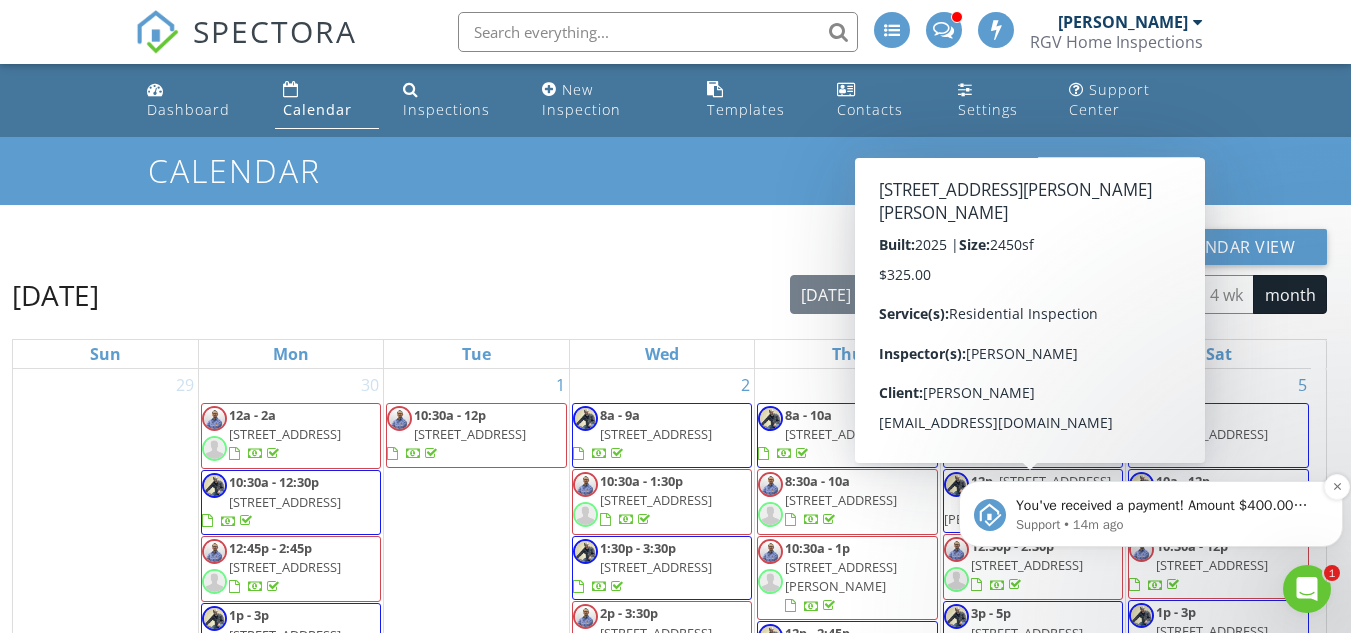 click on "You've received a payment!  Amount  $400.00  Fee  $0.00  Net  $400.00  Transaction #  pi_3RjMu4K7snlDGpRF00WWZmh9  Inspection  [STREET_ADDRESS] Payouts to your bank or debit card occur on a daily basis. Each payment usually takes two business days to process. You can view your pending payout amount here. If you have any questions reach out on our chat bubble at [DOMAIN_NAME]." at bounding box center (1167, 506) 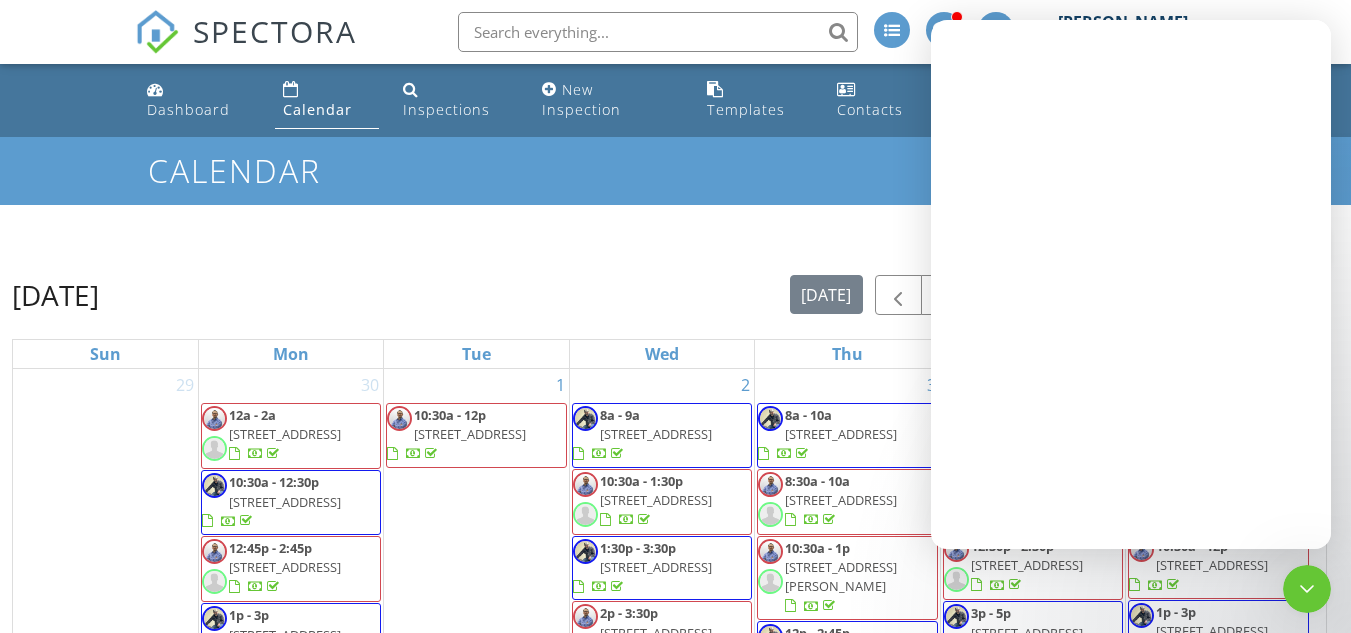scroll, scrollTop: 0, scrollLeft: 0, axis: both 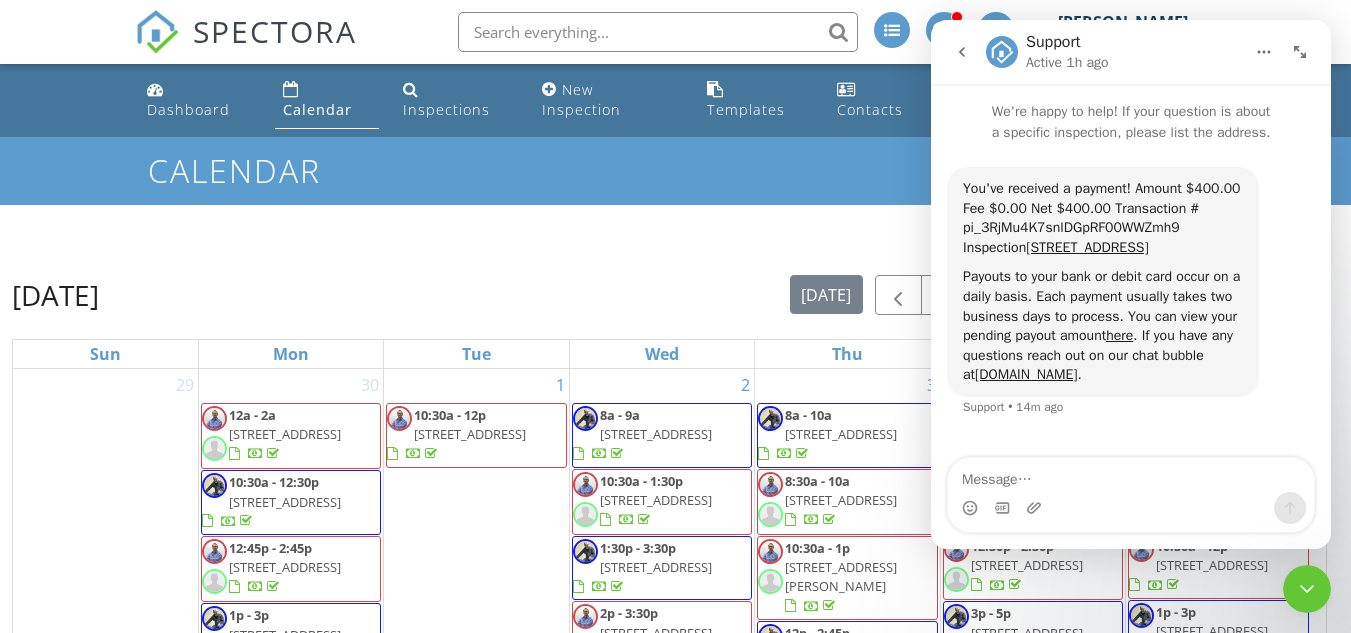 click 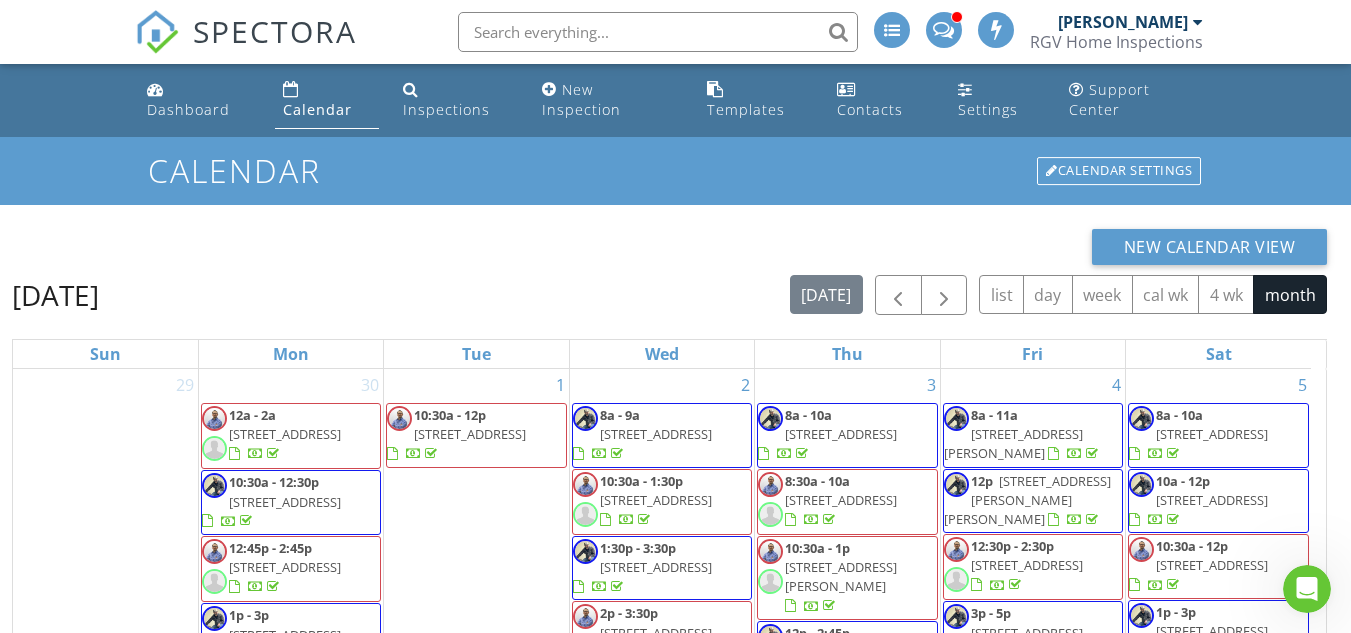 scroll, scrollTop: 61, scrollLeft: 0, axis: vertical 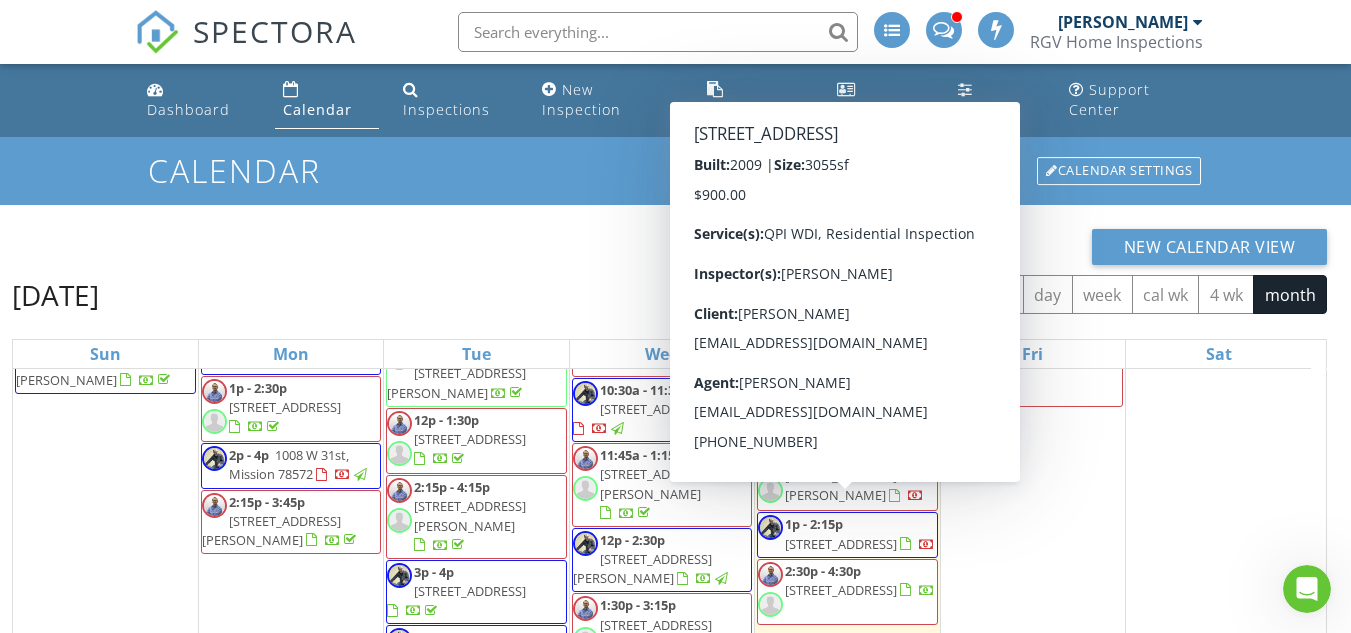 click on "[STREET_ADDRESS]" at bounding box center [841, 544] 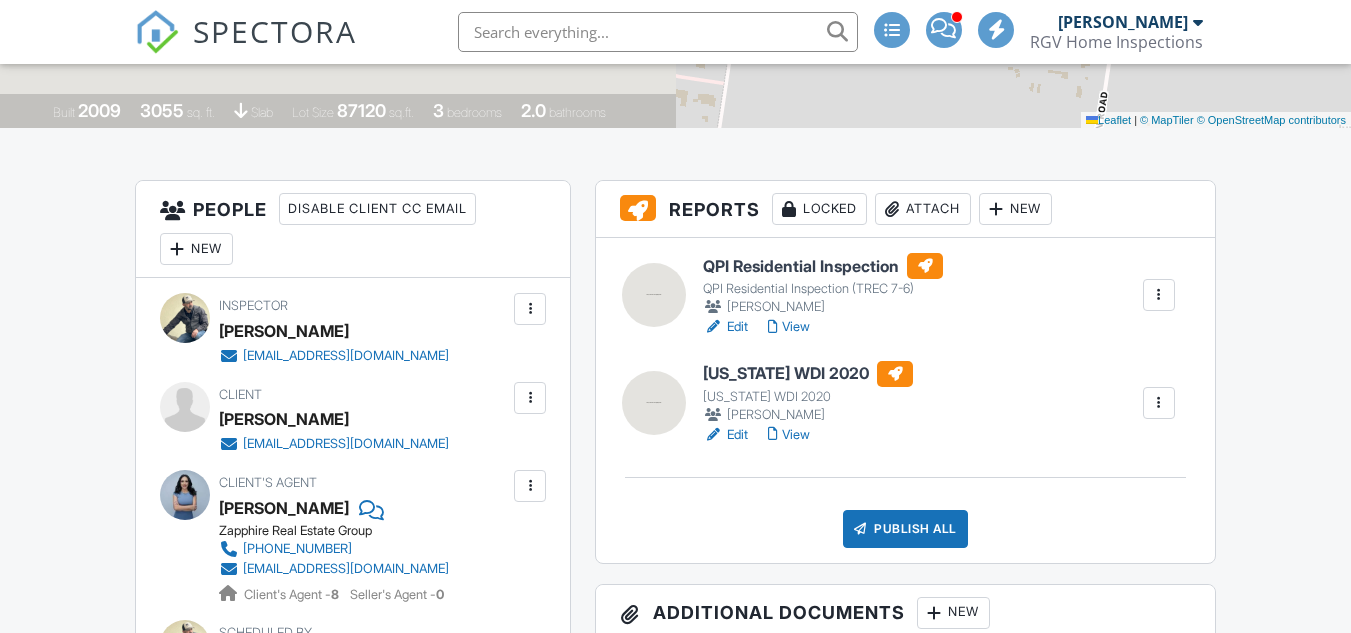 scroll, scrollTop: 1300, scrollLeft: 0, axis: vertical 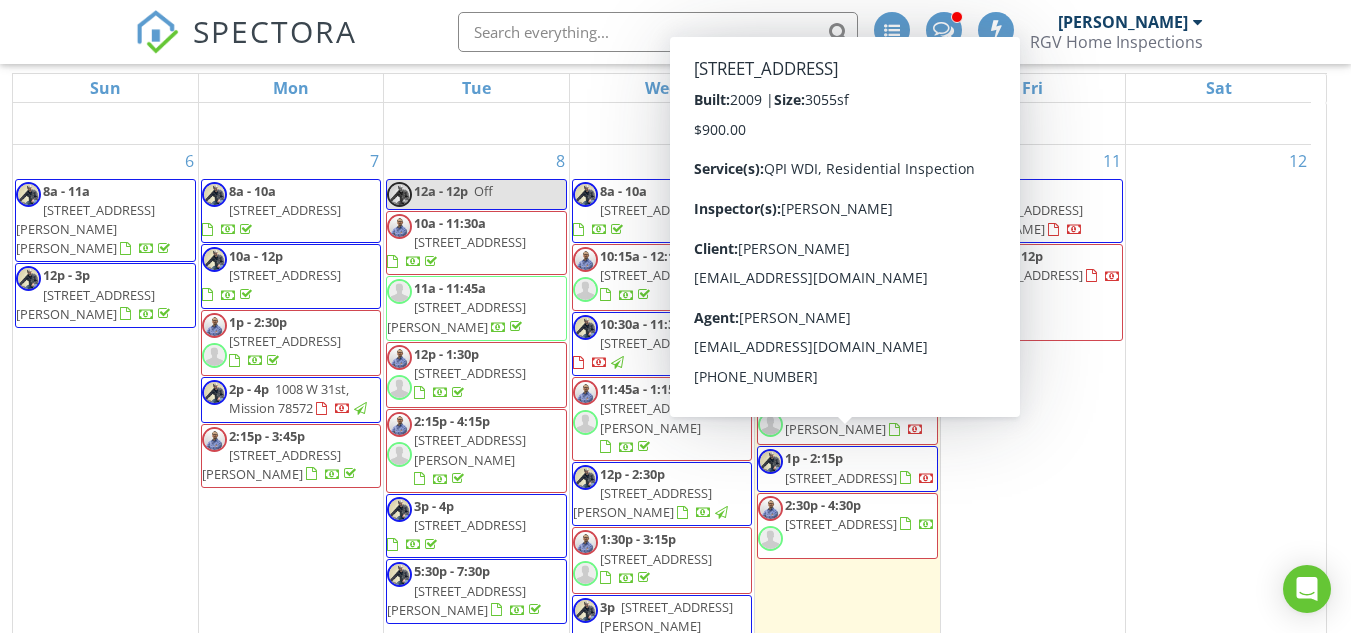 click on "[STREET_ADDRESS]" at bounding box center [841, 478] 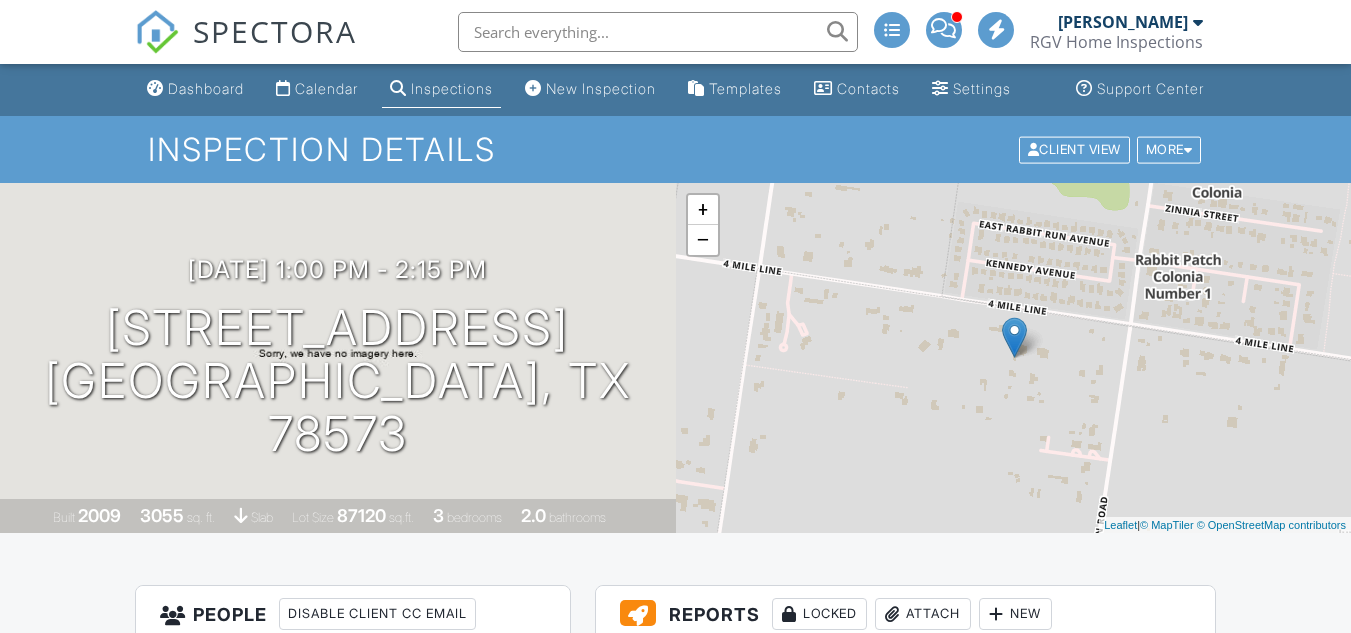 scroll, scrollTop: 500, scrollLeft: 0, axis: vertical 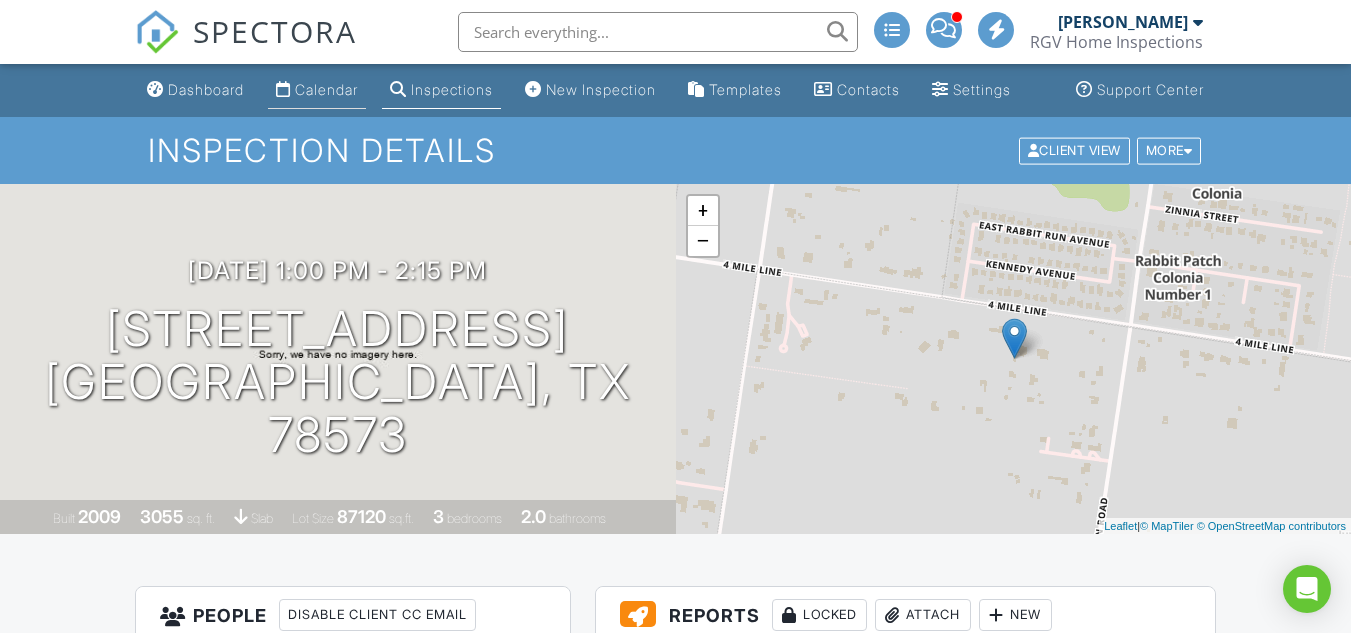 click on "Calendar" at bounding box center (317, 90) 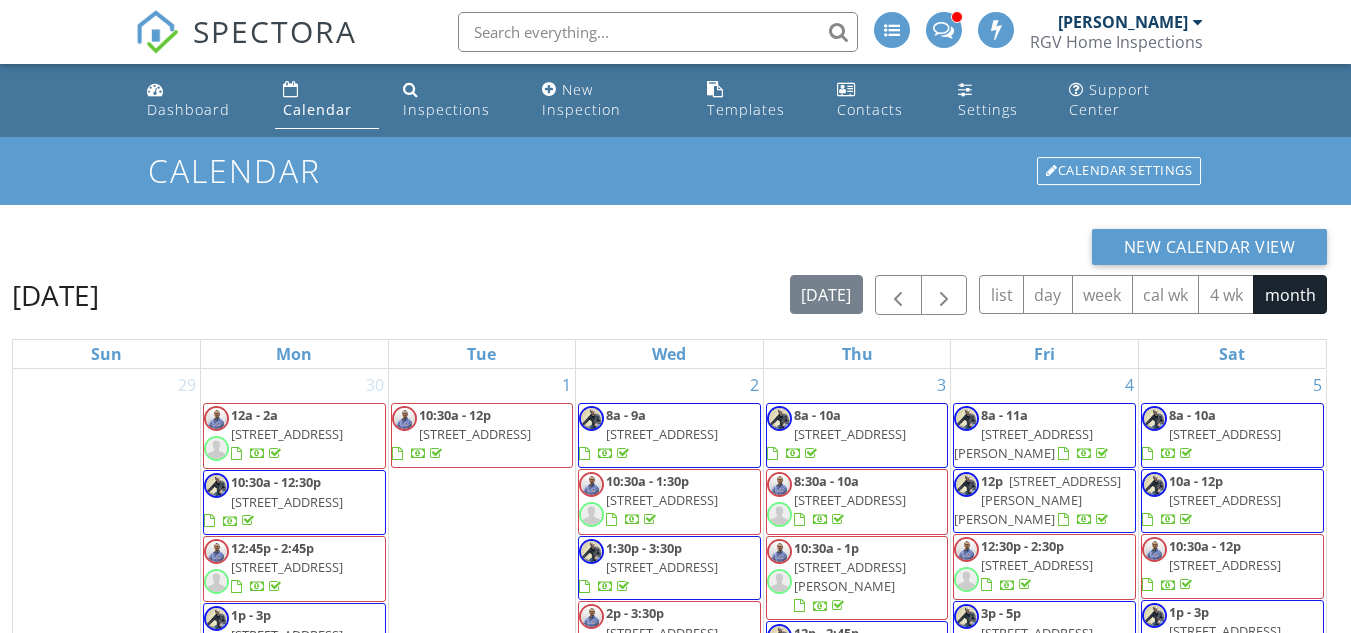 scroll, scrollTop: 0, scrollLeft: 0, axis: both 